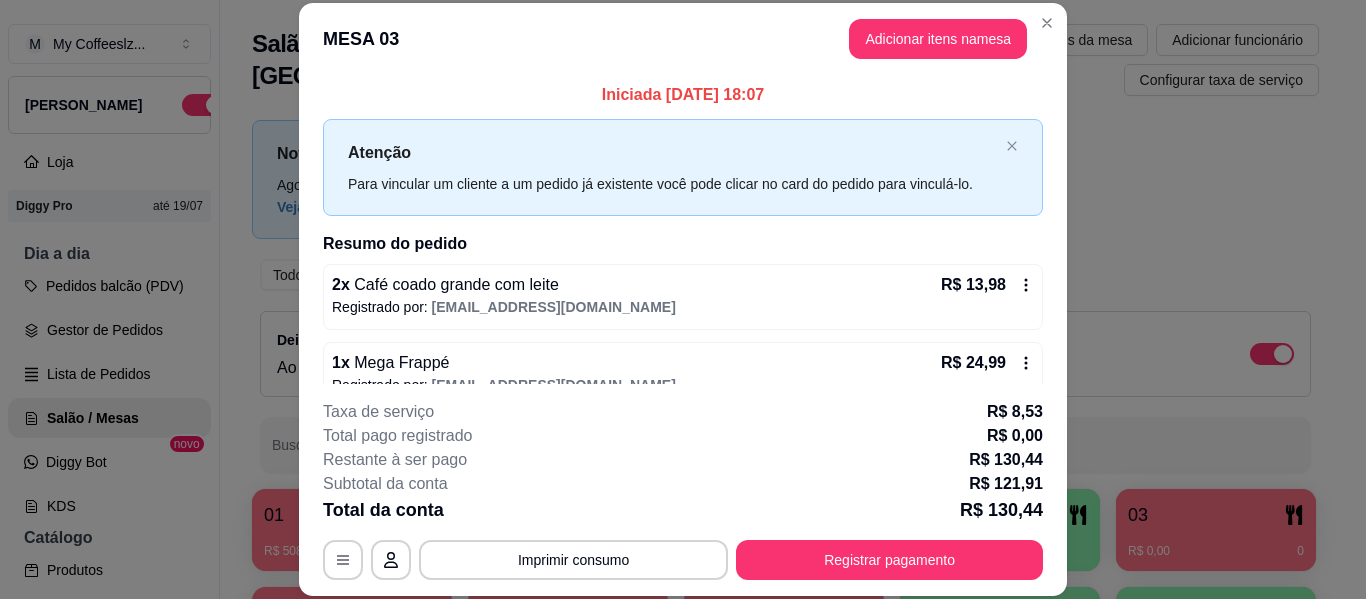 scroll, scrollTop: 0, scrollLeft: 0, axis: both 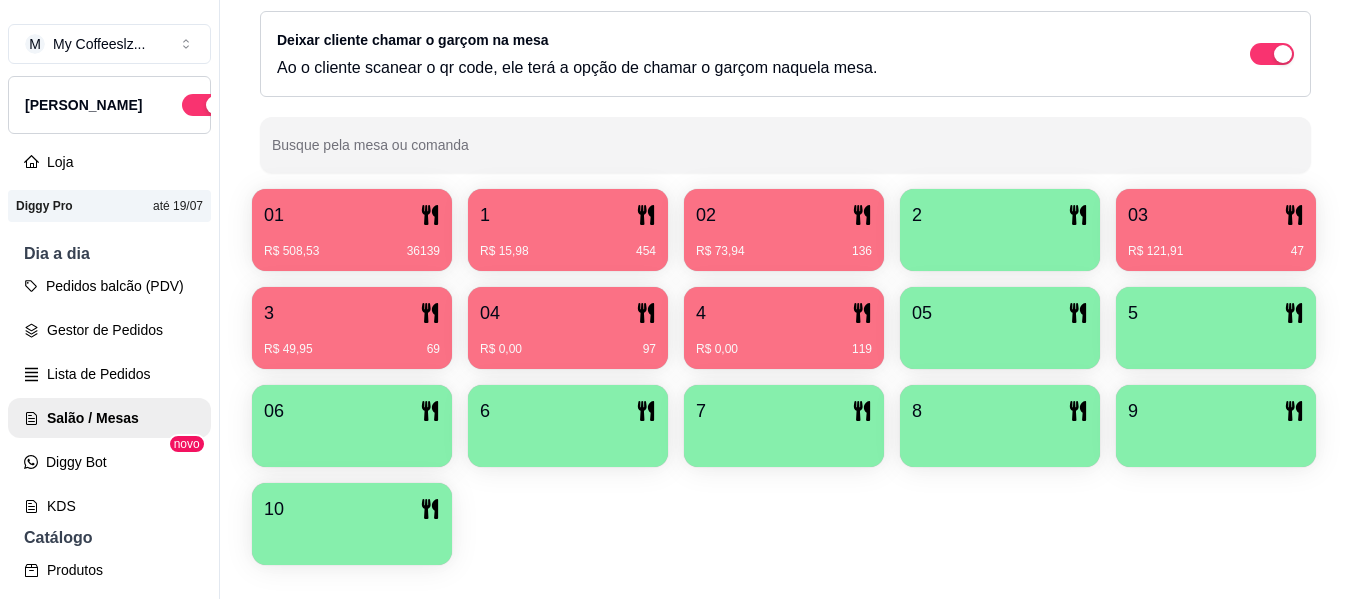 click at bounding box center (1000, 244) 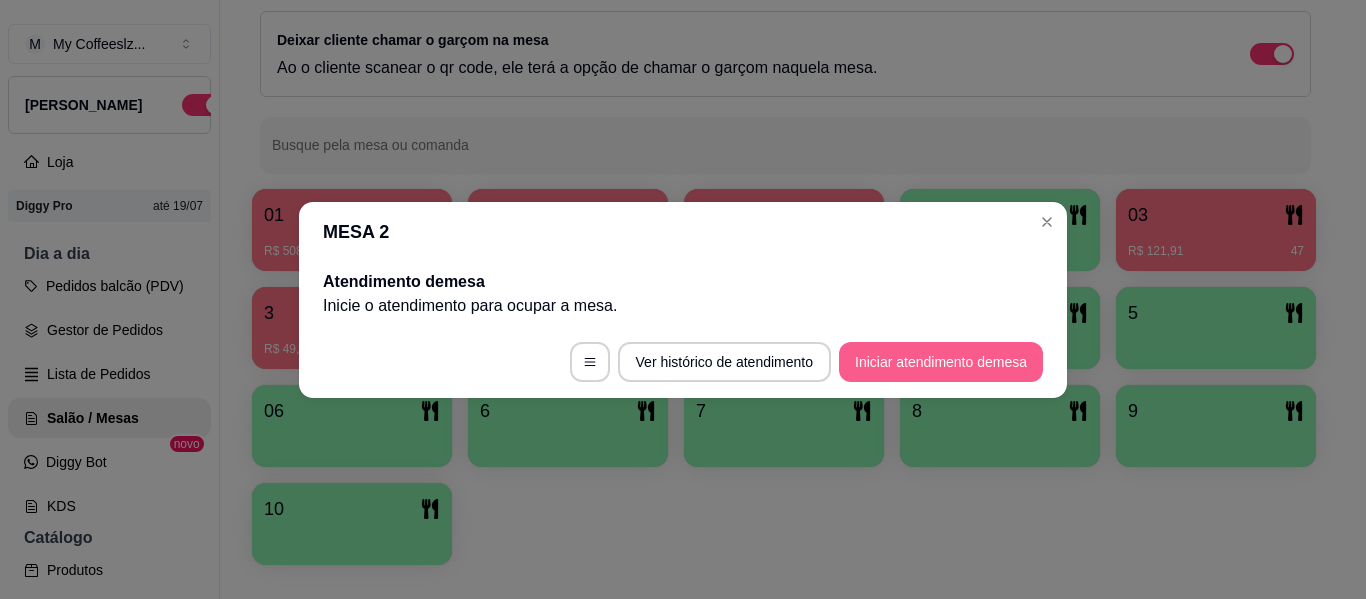 click on "Iniciar atendimento de  mesa" at bounding box center [941, 362] 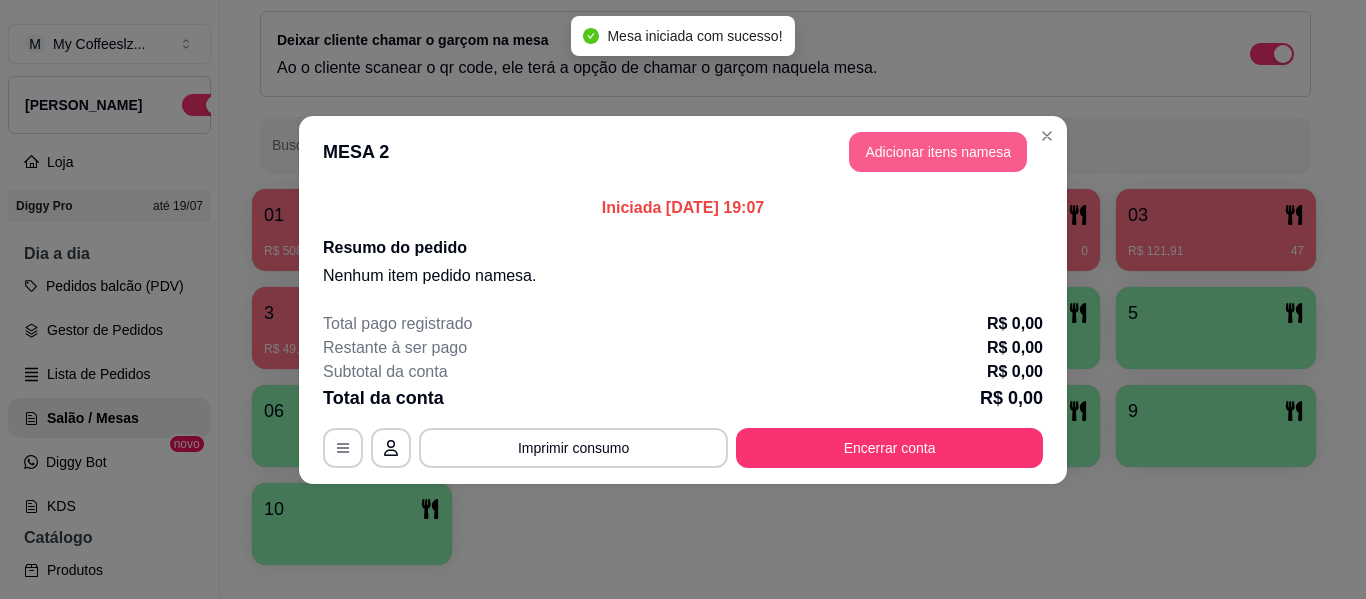 click on "Adicionar itens na  mesa" at bounding box center (938, 152) 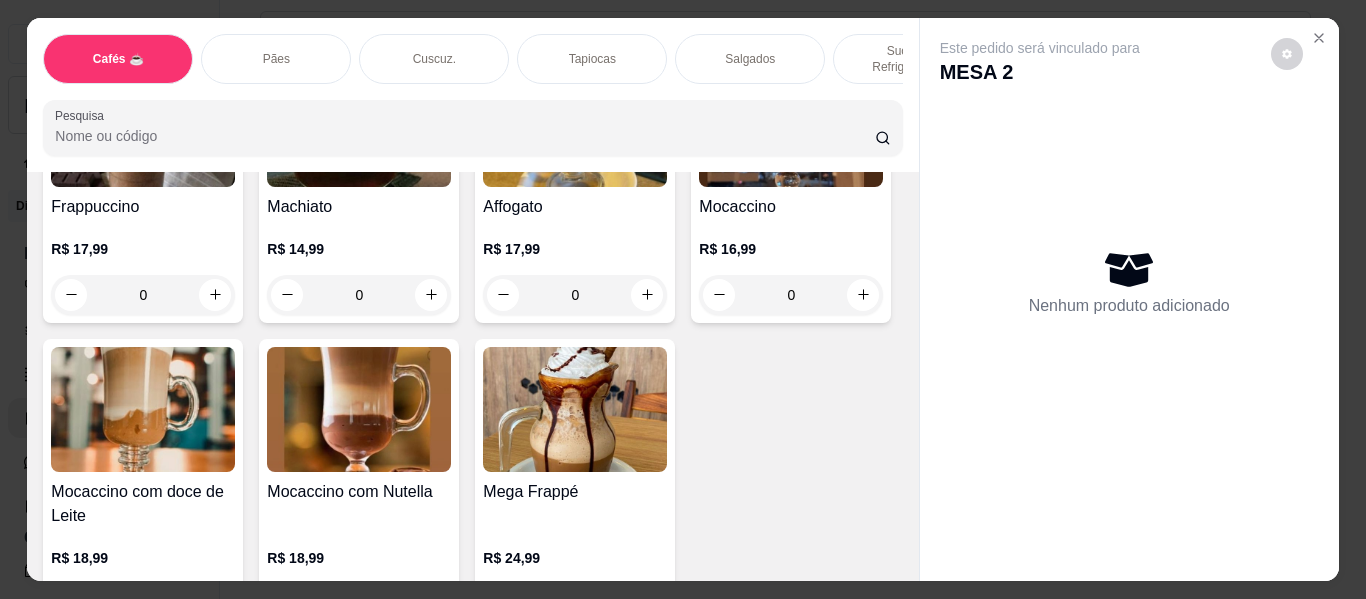 scroll, scrollTop: 2400, scrollLeft: 0, axis: vertical 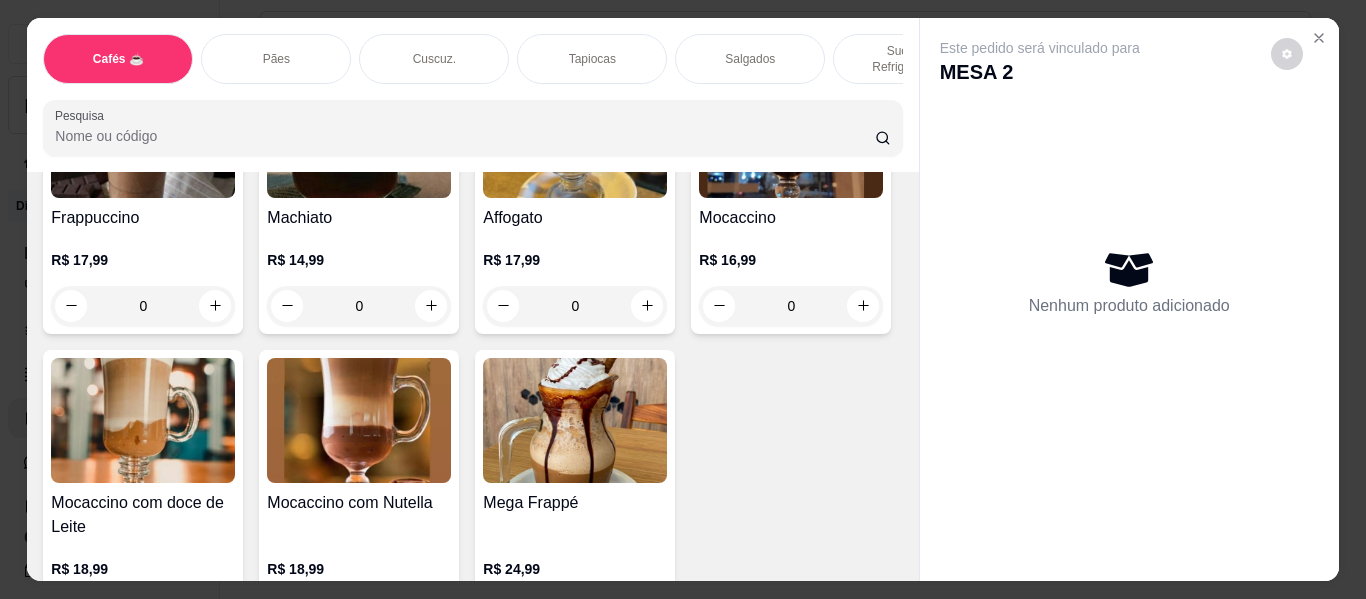 click 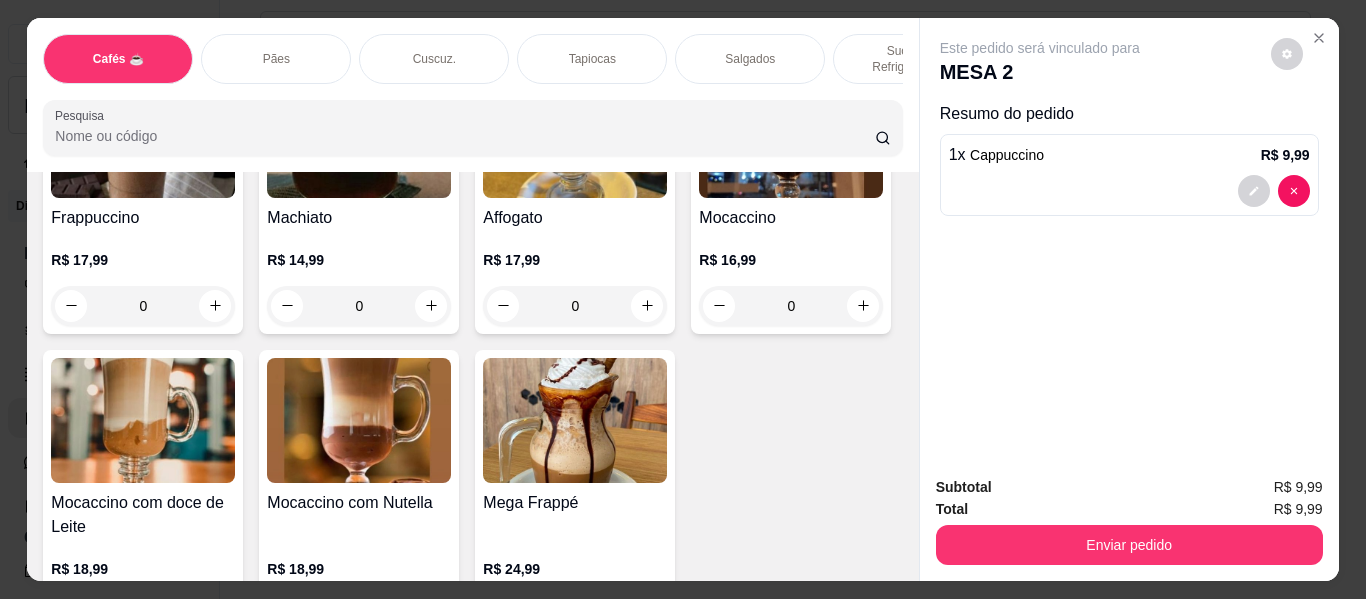click on "Tapiocas" at bounding box center [592, 59] 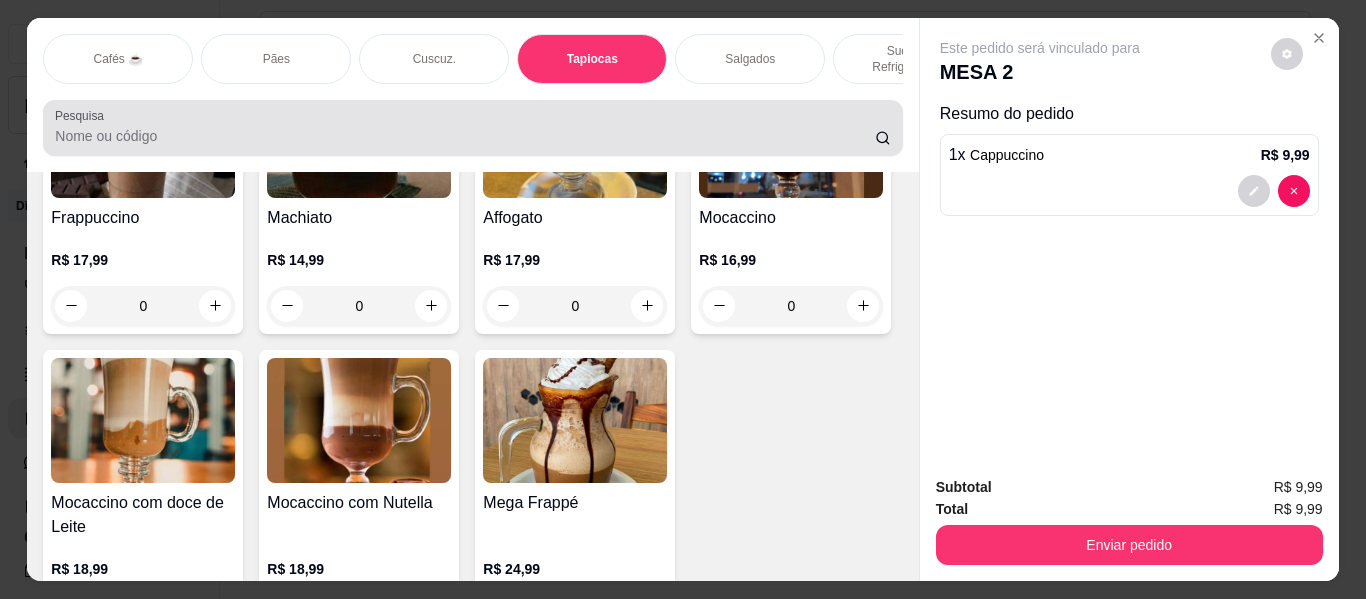 scroll, scrollTop: 6033, scrollLeft: 0, axis: vertical 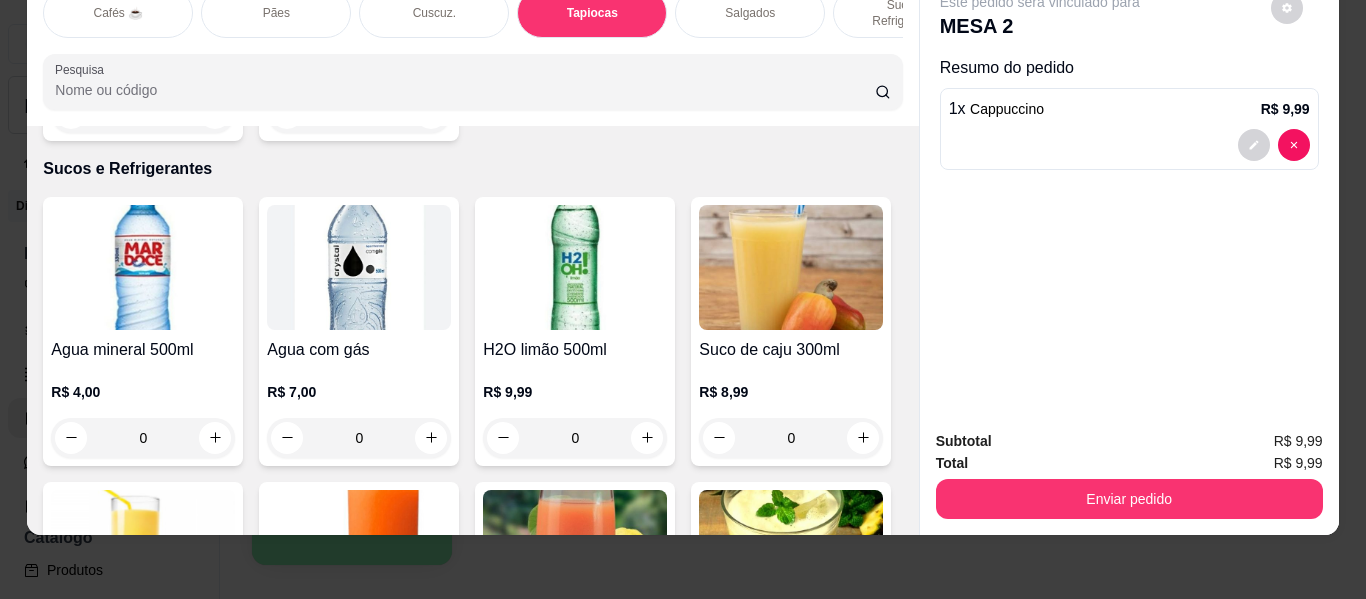click 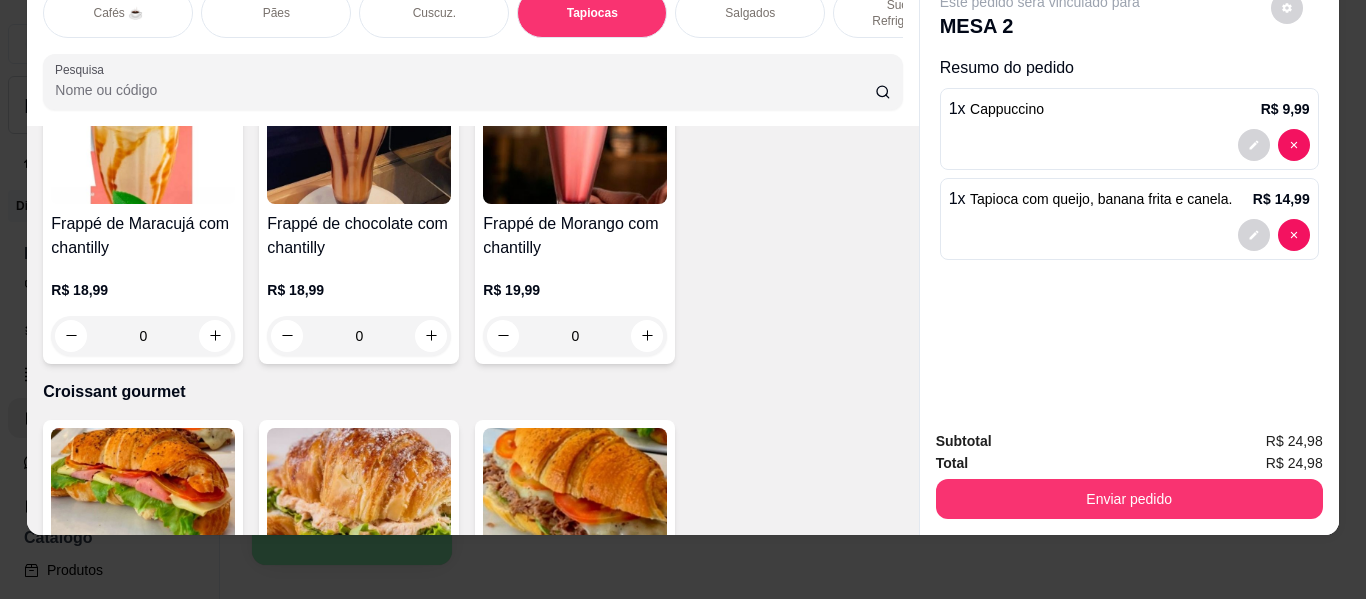 scroll, scrollTop: 10134, scrollLeft: 0, axis: vertical 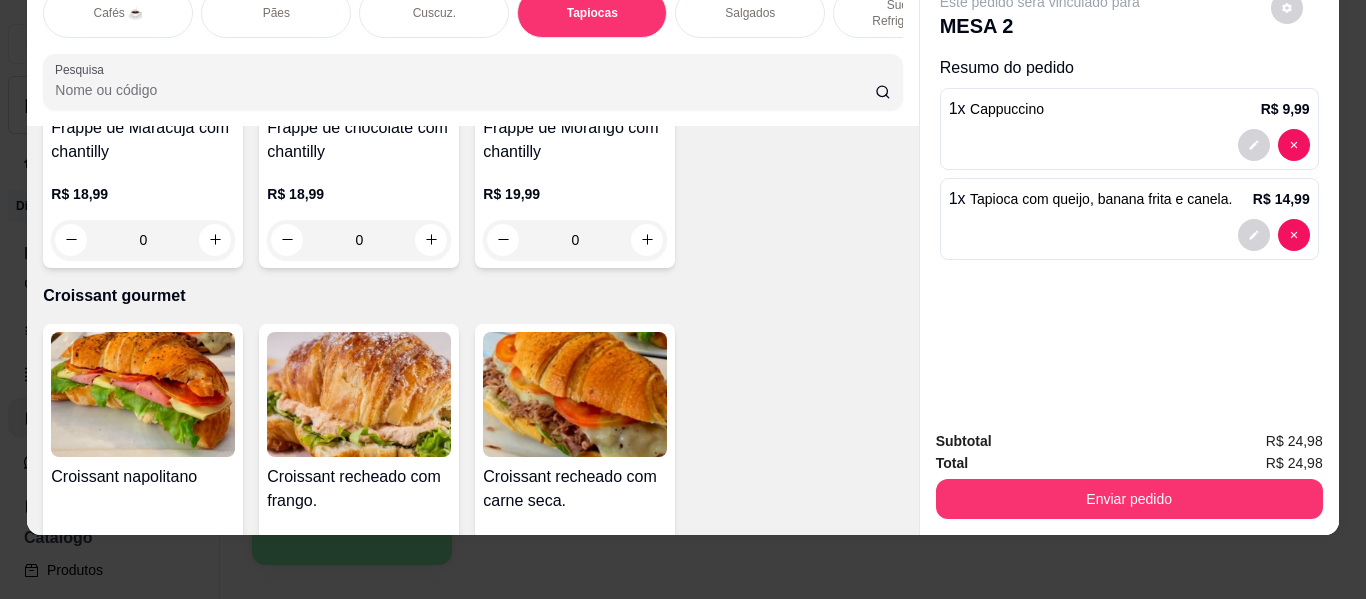 click 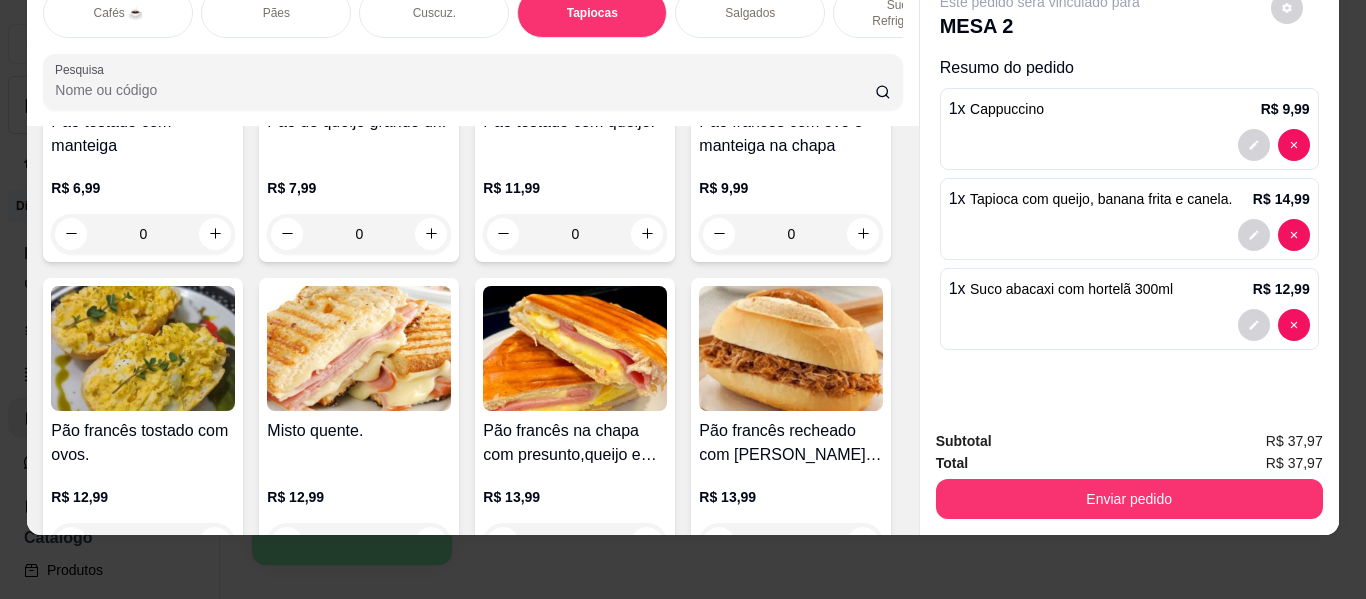 scroll, scrollTop: 3066, scrollLeft: 0, axis: vertical 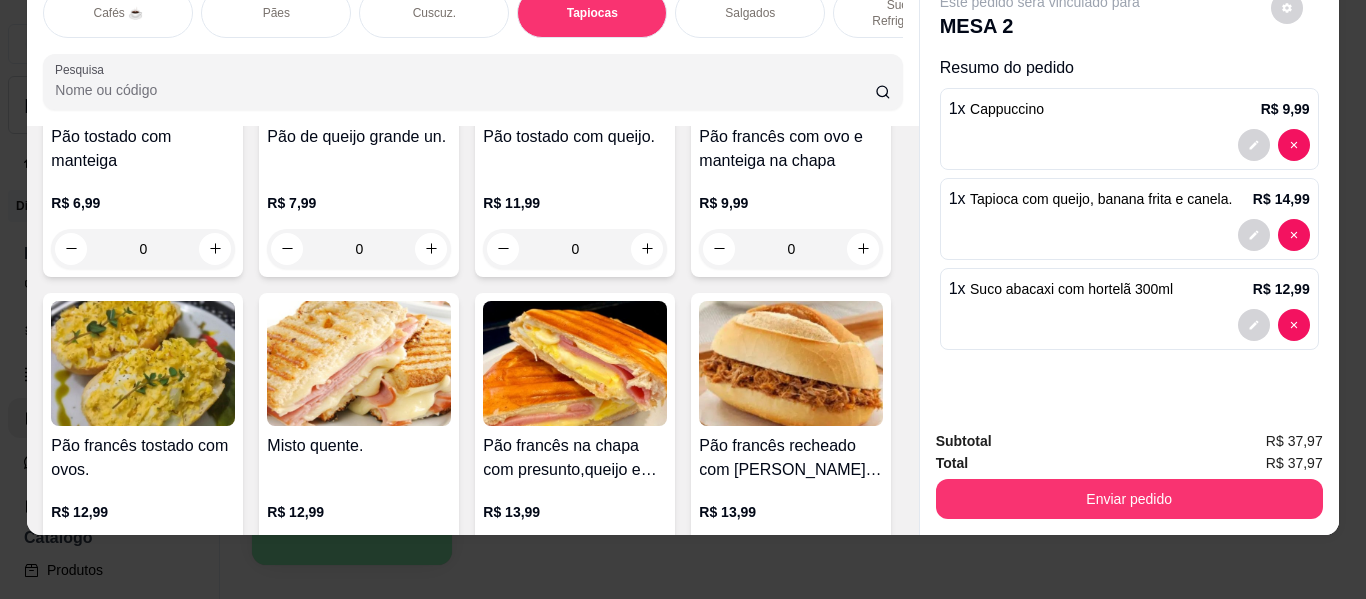 click on "Item avulso Cafés ☕  Café coado pequeno    R$ 3,99 0 Café coado pequeno com leite.   R$ 4,50 0  Café coado médio    R$ 4,99 0 Café coado com leite, médio.   R$ 5,99 0 Café coado grande    R$ 5,99 0 Café coado grande com leite   R$ 6,99 0 Café coado médio com canela    R$ 7,99 0 Café coado médio com leite e canela.   R$ 8,99 0 Café coado grande com canela.   R$ 8,99 0 Café coado grande com leite e canela.   R$ 11,99 0 Café coado na mesa.   R$ 14,99 0 Expresso pequeno    R$ 5,99 0 Expresso pequeno com leite.   R$ 6,99 0 Expresso médio    R$ 6,99 0 Expresso médio com leite.   R$ 7,99 0 Expresso grande   R$ 8,99 0 Expresso grande com leite   R$ 9,99 0 Café expresso descafeinado (pequeno)   R$ 7,99 0 Café expresso descafeinado (Médio)   R$ 8,99 0 Achocolatado quente ou gelado   R$ 8,99 0 Chocolate quente    R$ 14,99 0 Chocolate quente com chantilly    R$ 18,99 0 Cappuccino    R$ 9,99 1 Cappuccino com doce de leite    R$ 15,99 0 Cappuccino com Nutella    R$ 16,99 0" at bounding box center (472, 330) 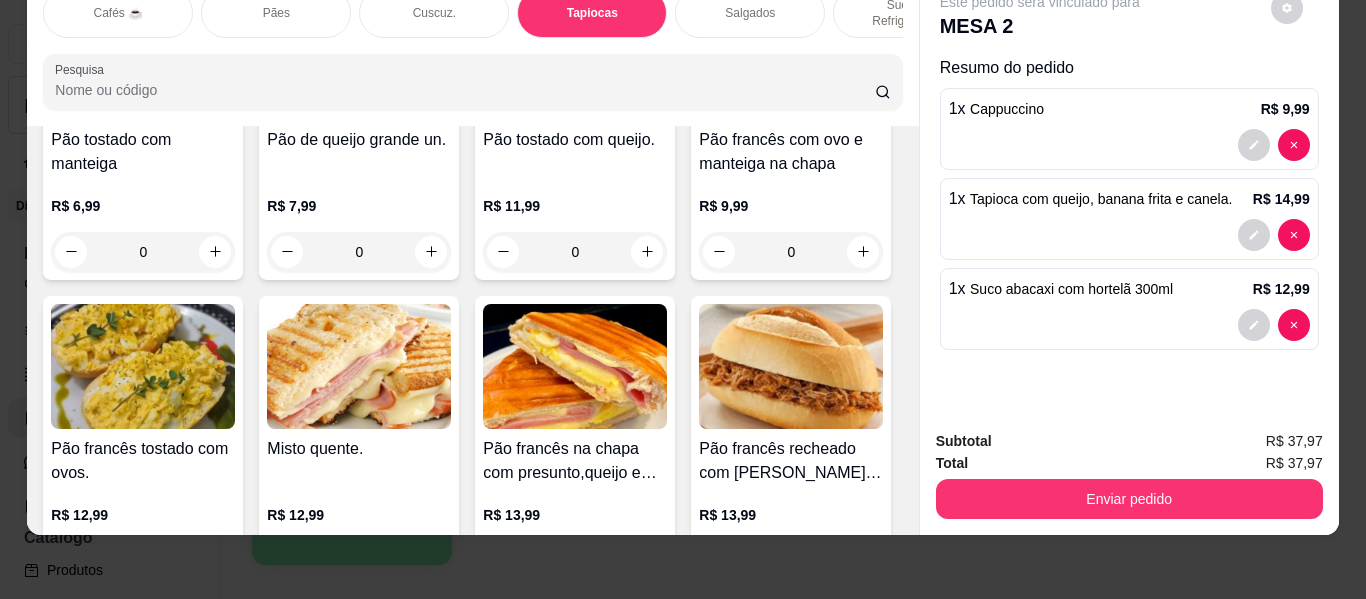 scroll, scrollTop: 0, scrollLeft: 0, axis: both 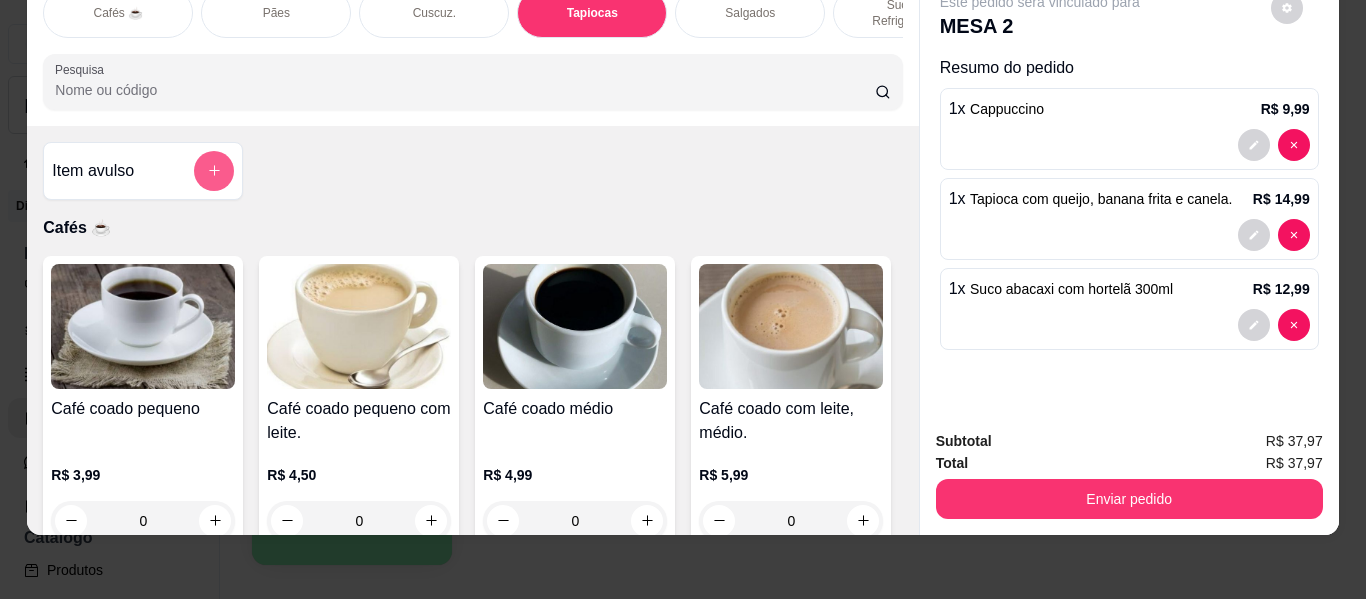 click at bounding box center (214, 171) 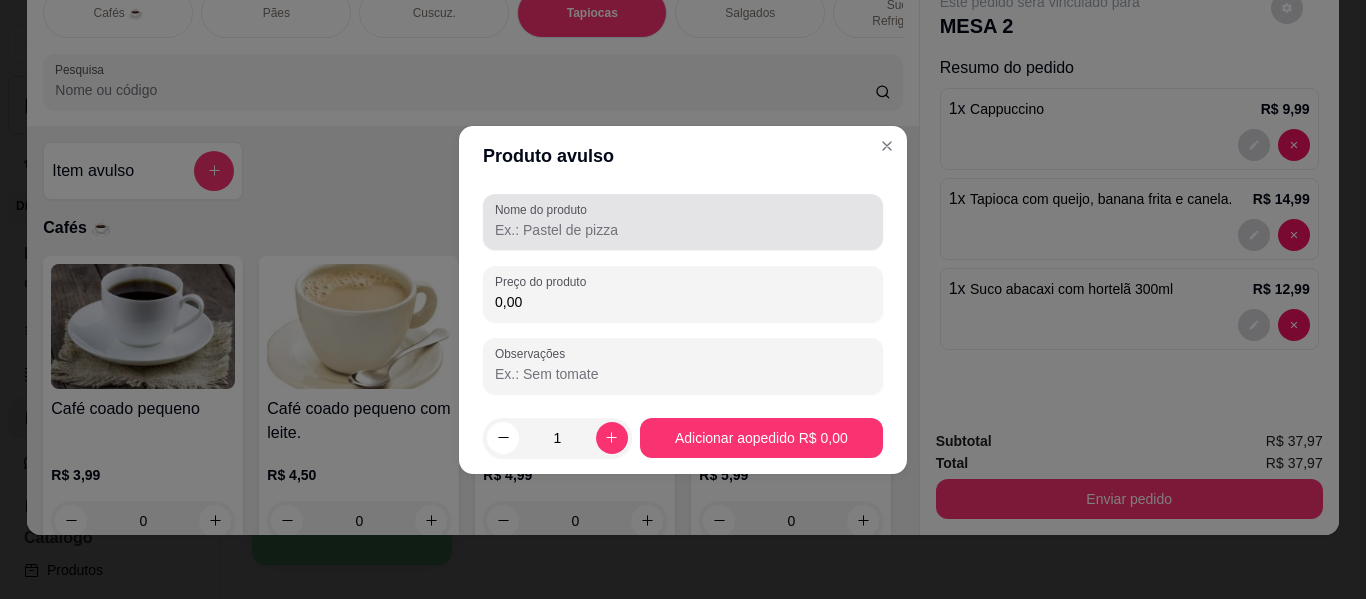 click on "Nome do produto" at bounding box center (544, 209) 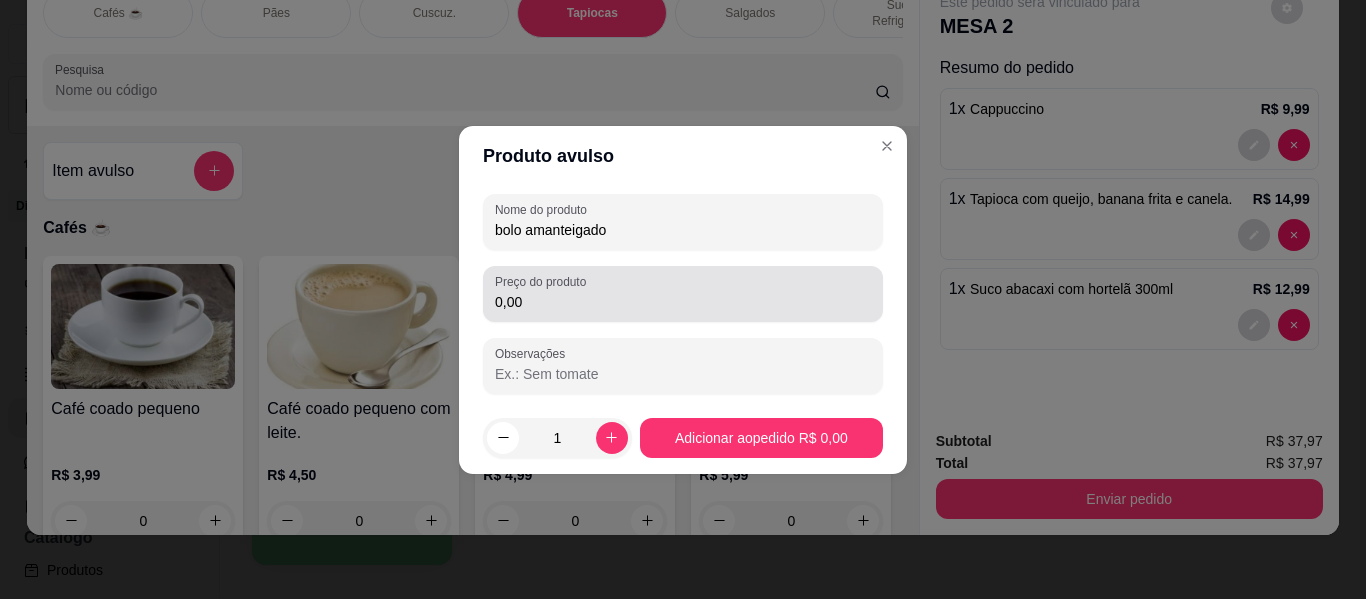 type on "bolo amanteigado" 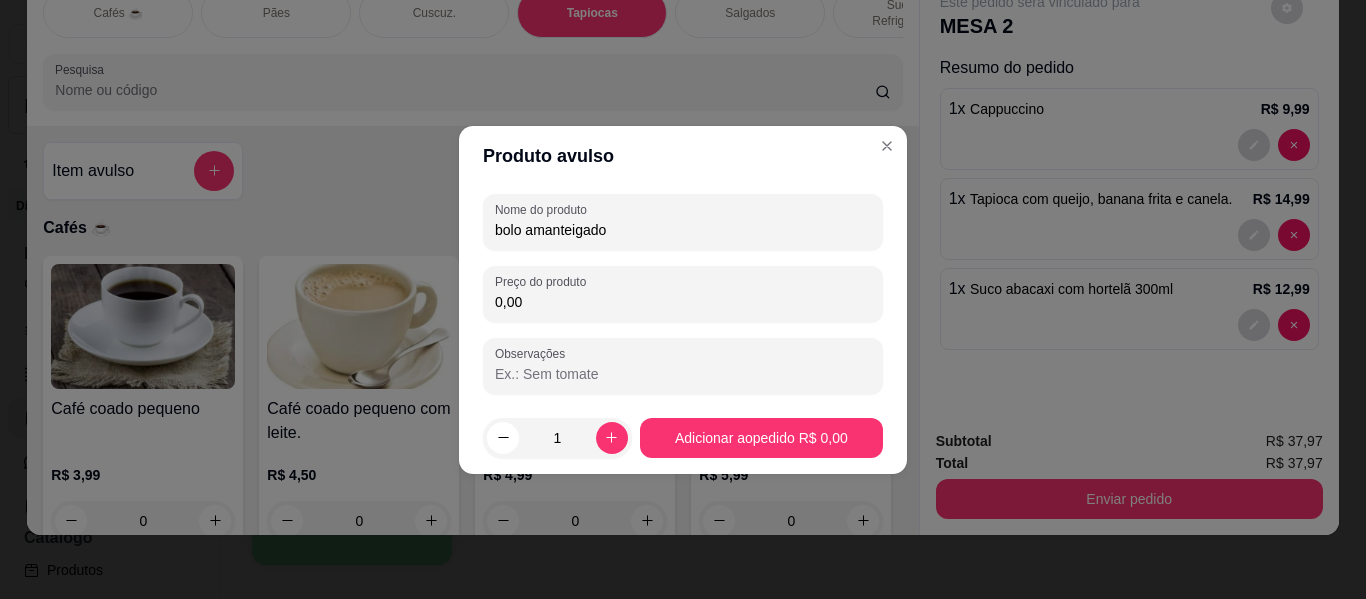 click on "0,00" at bounding box center (683, 302) 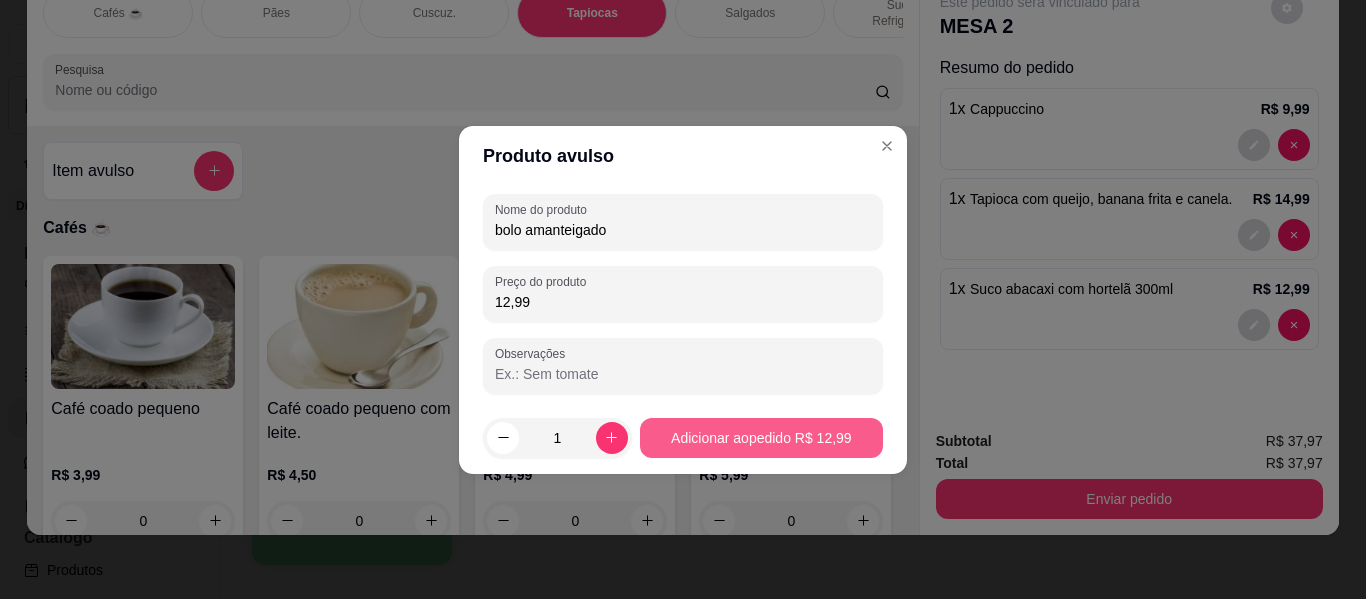 type on "12,99" 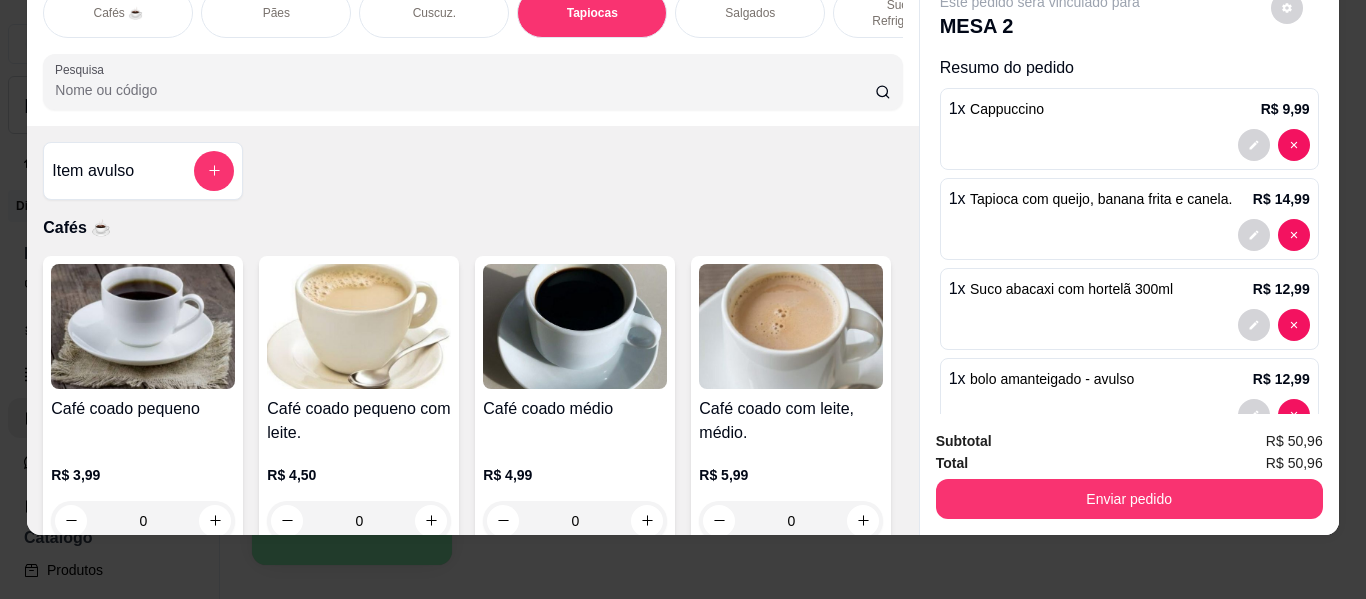 click on "Enviar pedido" at bounding box center [1129, 496] 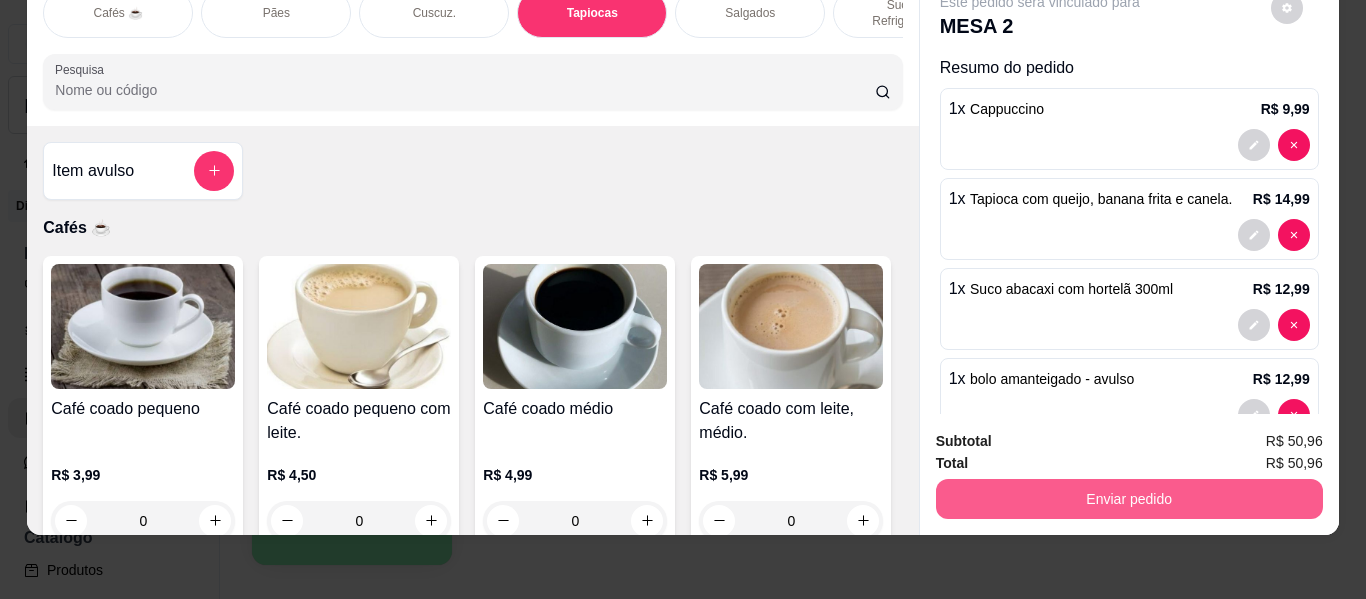 click on "Enviar pedido" at bounding box center [1129, 499] 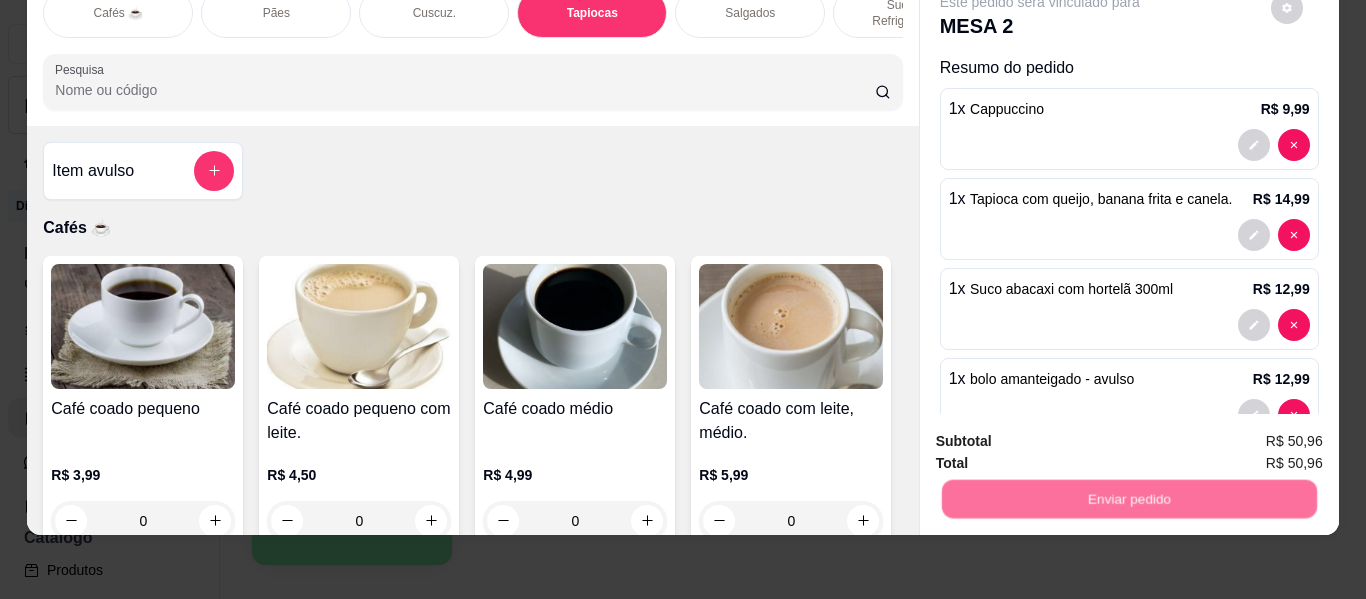 click on "Não registrar e enviar pedido" at bounding box center [1063, 433] 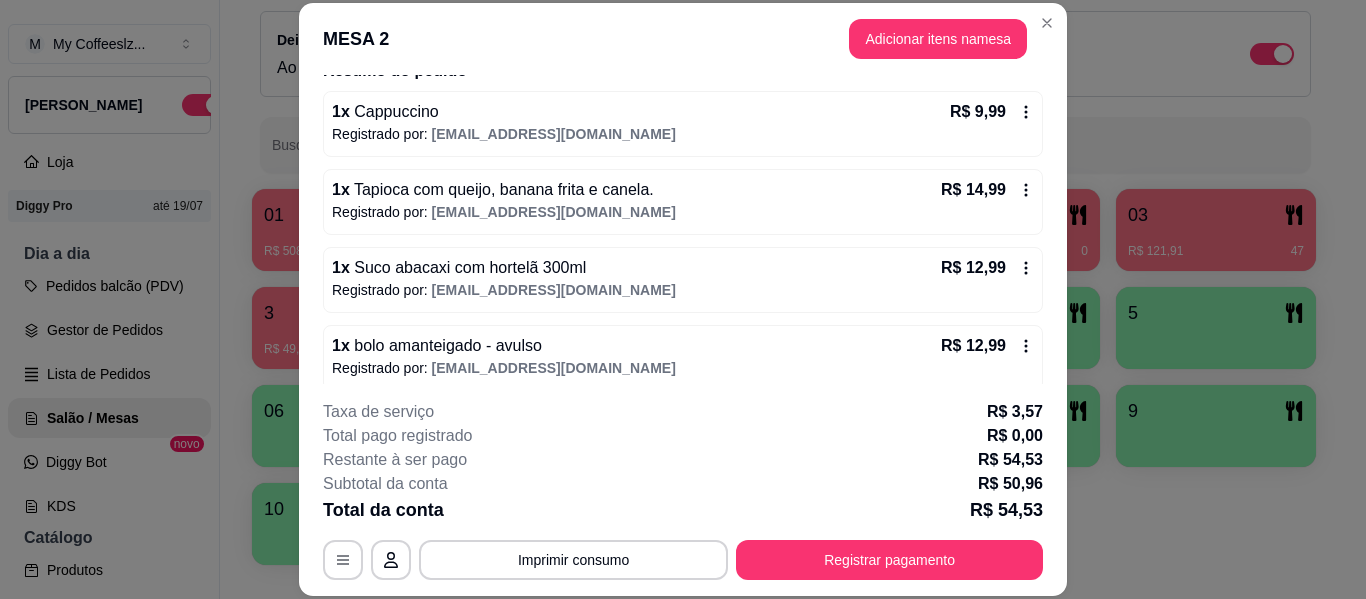 scroll, scrollTop: 188, scrollLeft: 0, axis: vertical 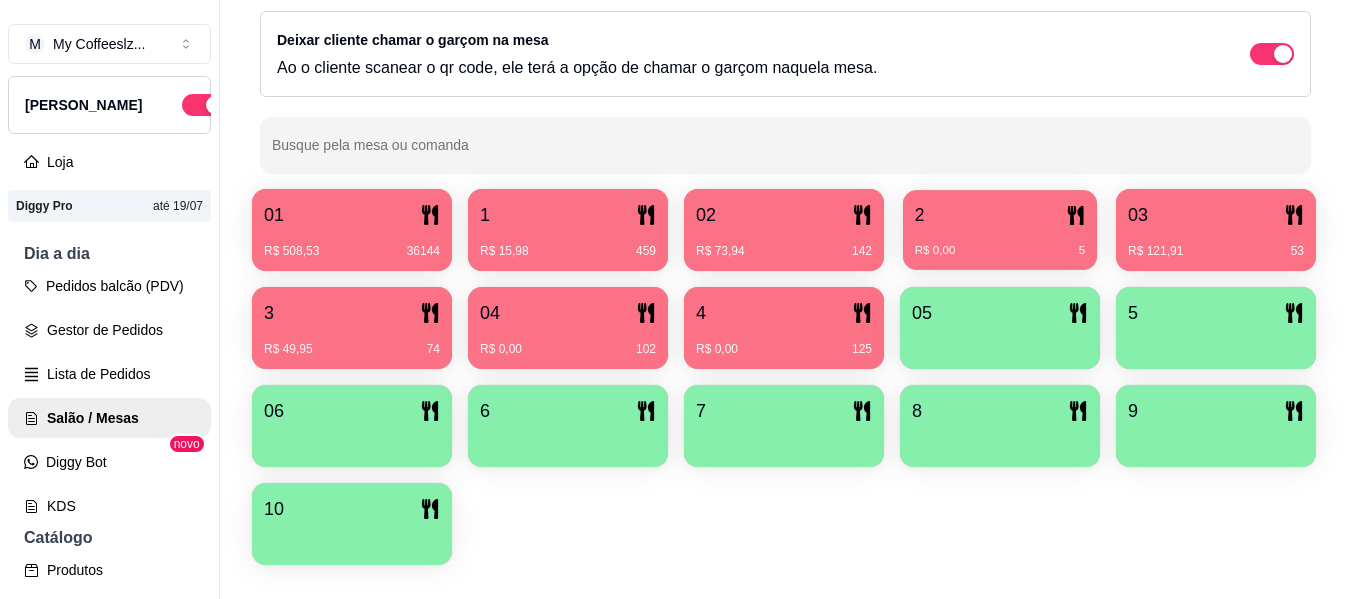 click on "R$ 0,00 5" at bounding box center (1000, 243) 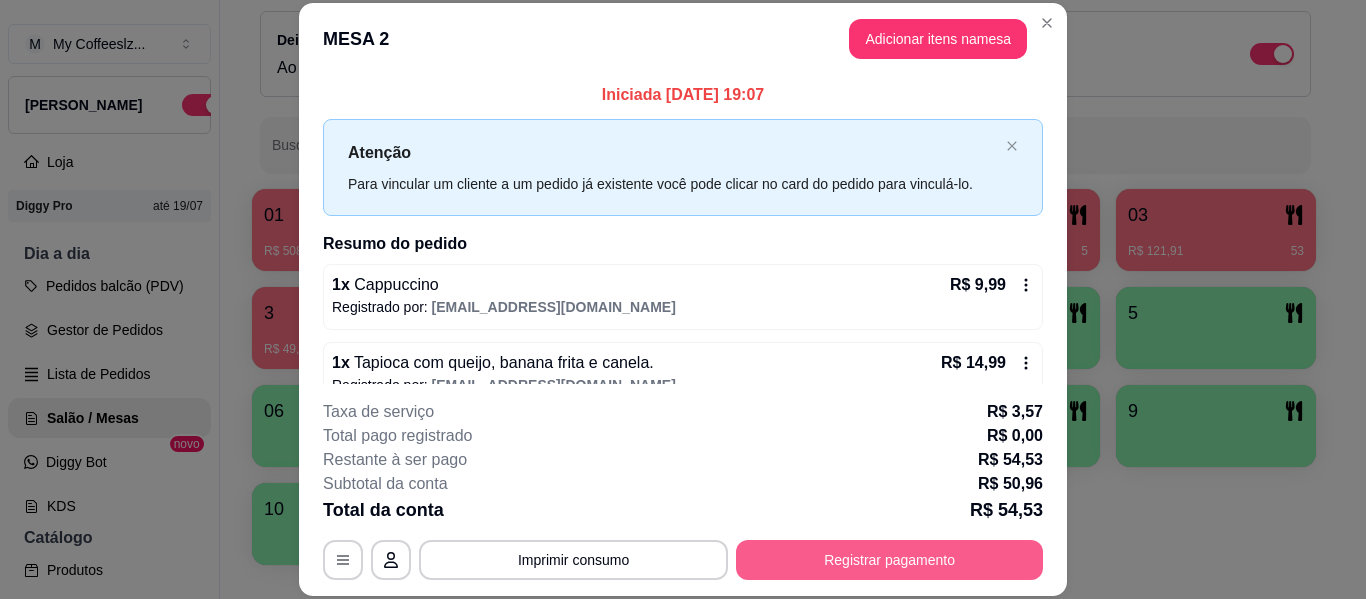 click on "Registrar pagamento" at bounding box center [889, 560] 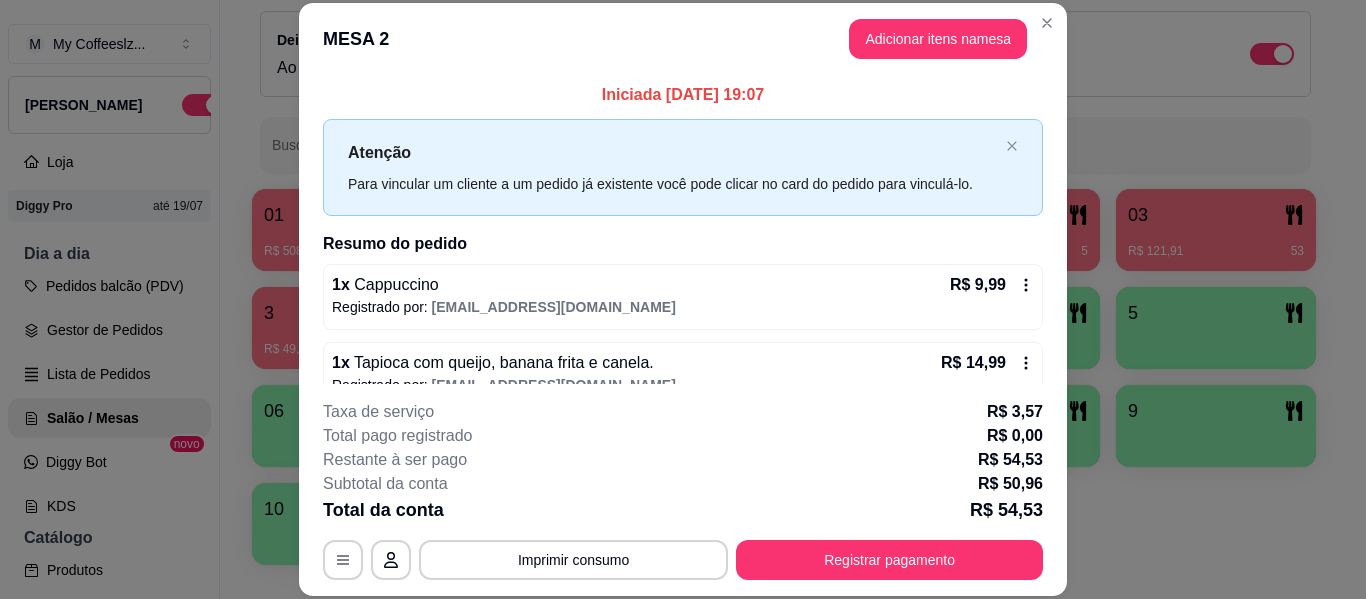 click on "Débito" at bounding box center (819, 299) 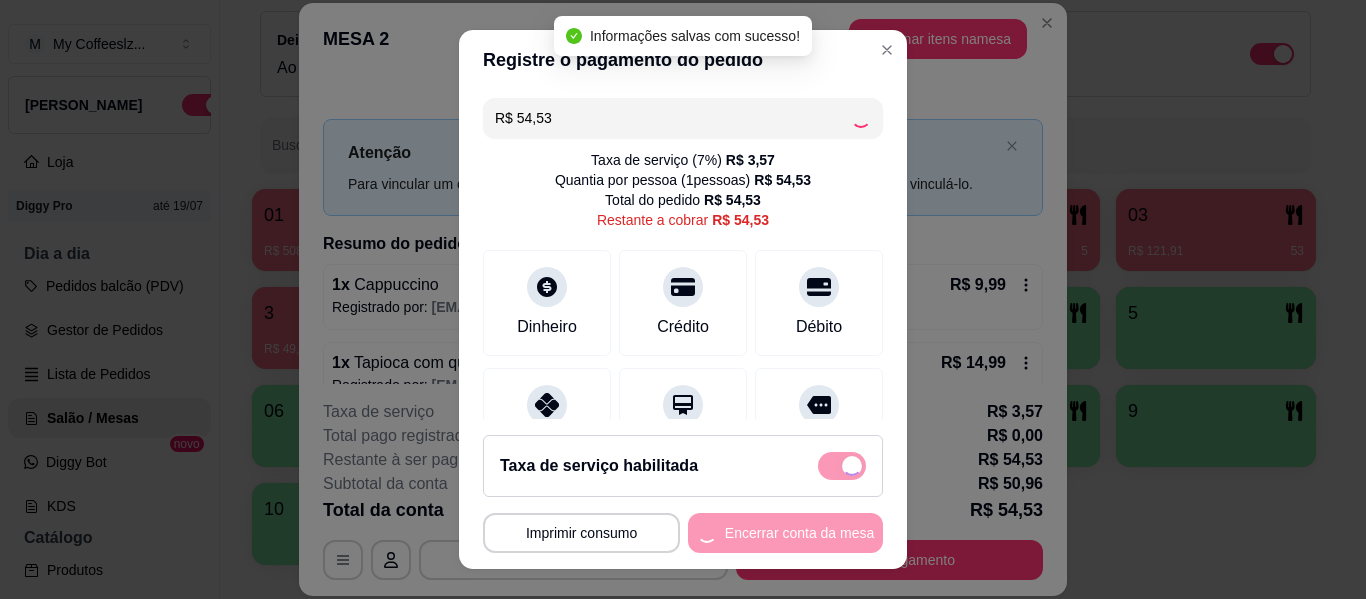 type on "R$ 0,00" 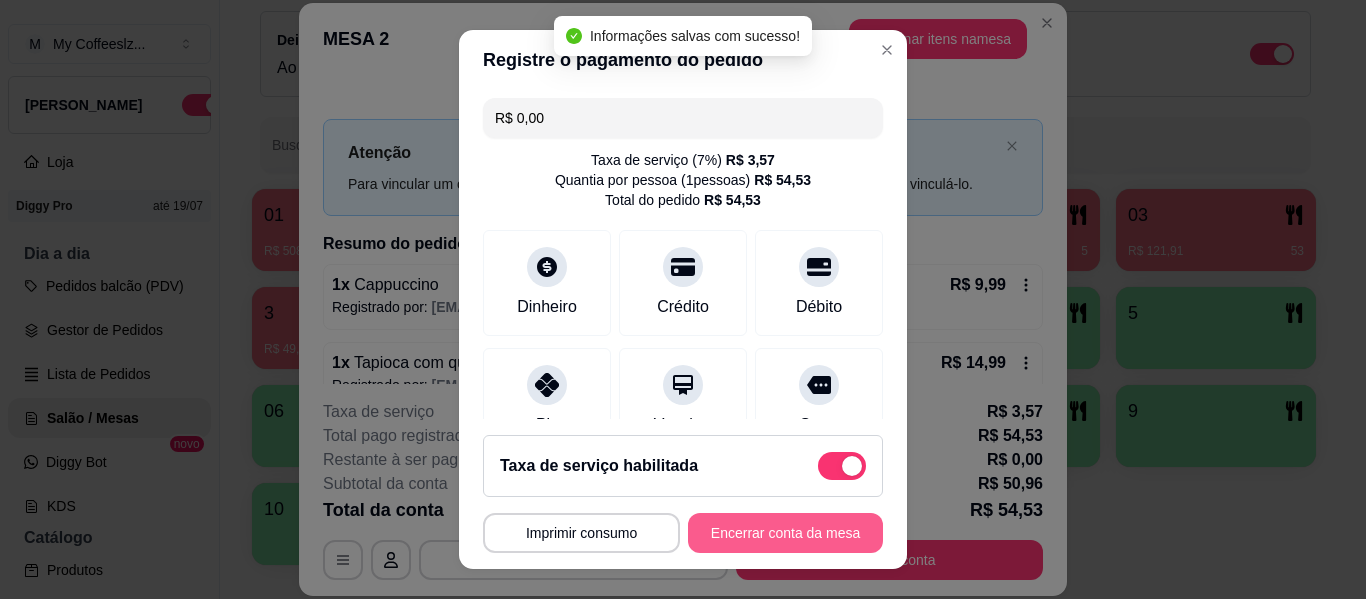 click on "Encerrar conta da mesa" at bounding box center [785, 533] 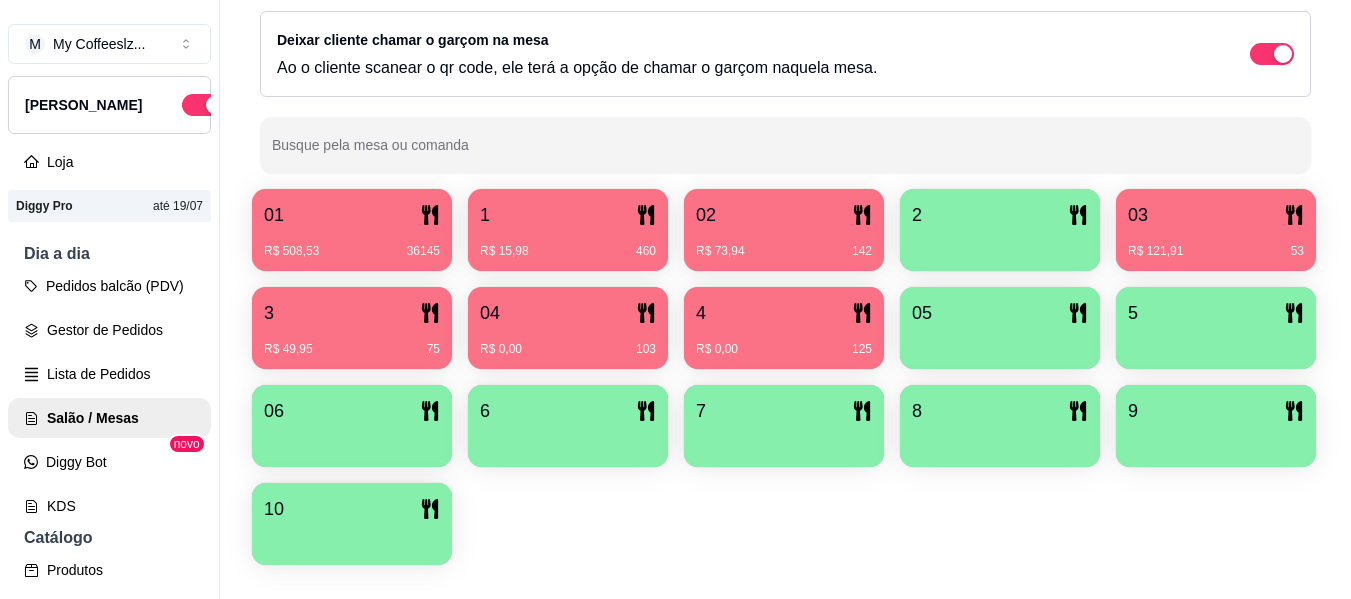 click on "2" at bounding box center [1000, 215] 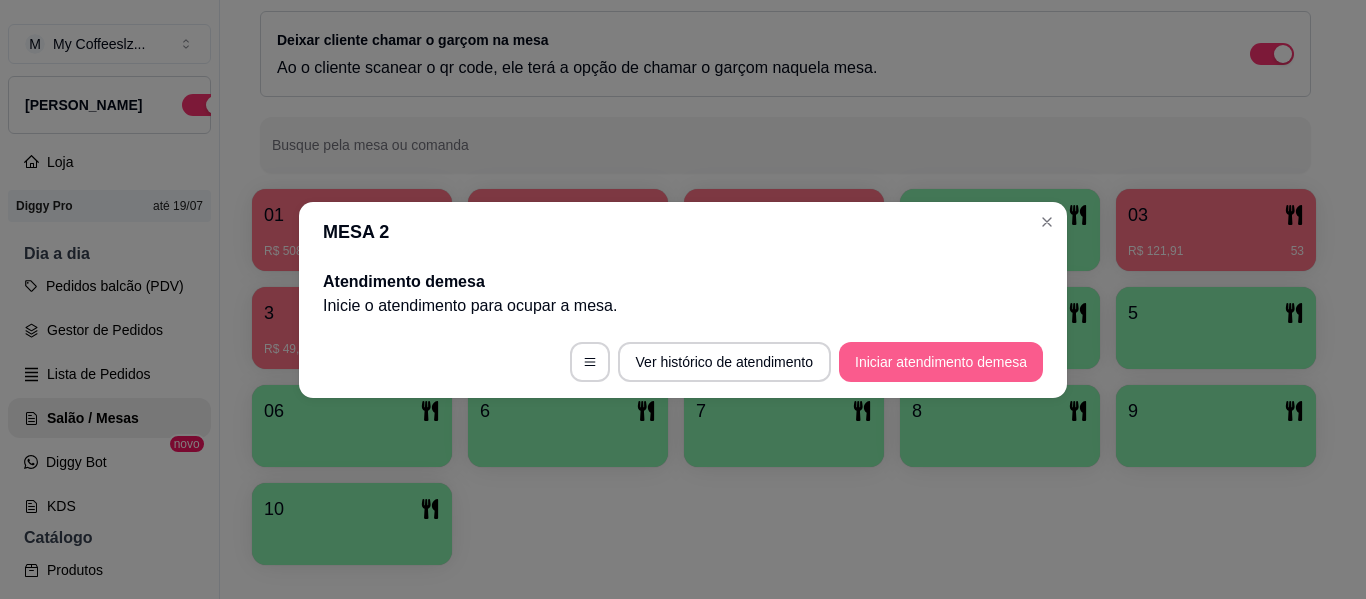 click on "Iniciar atendimento de  mesa" at bounding box center (941, 362) 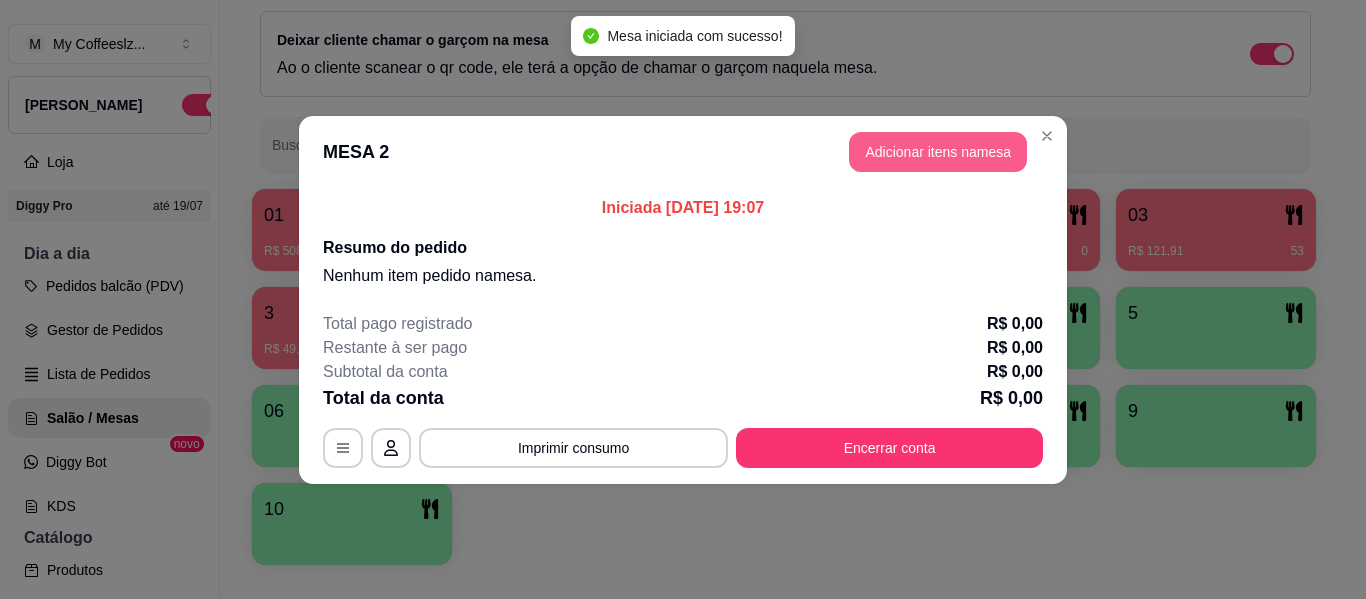 click on "Adicionar itens na  mesa" at bounding box center [938, 152] 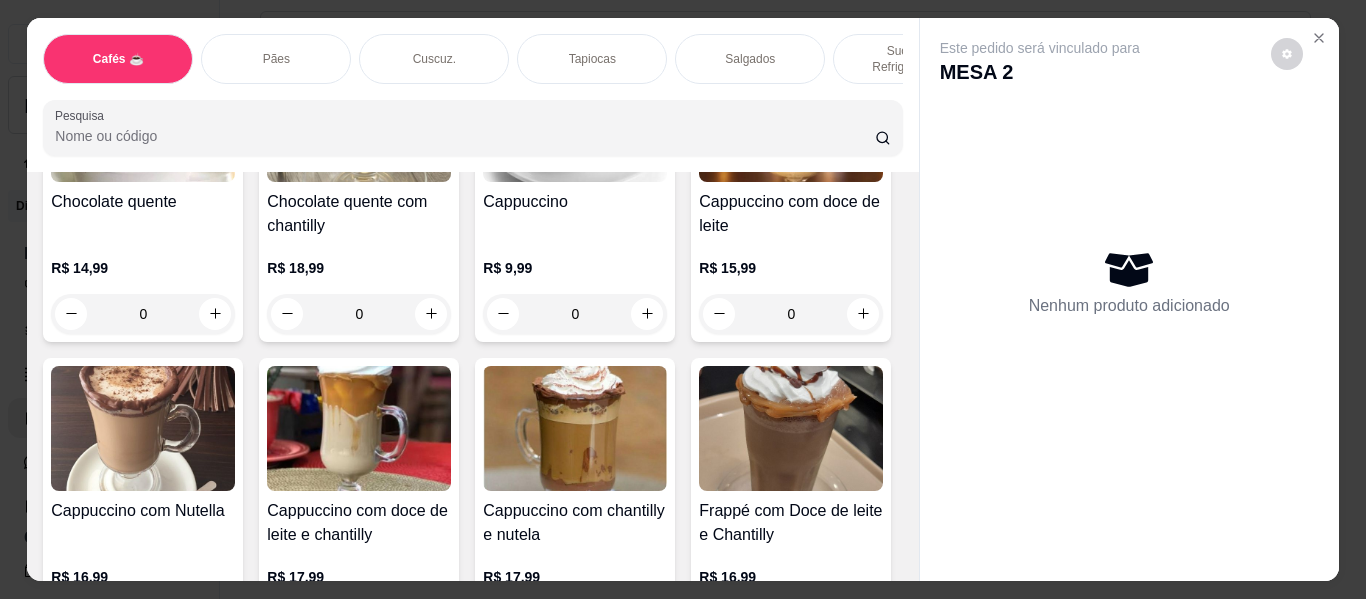 scroll, scrollTop: 1800, scrollLeft: 0, axis: vertical 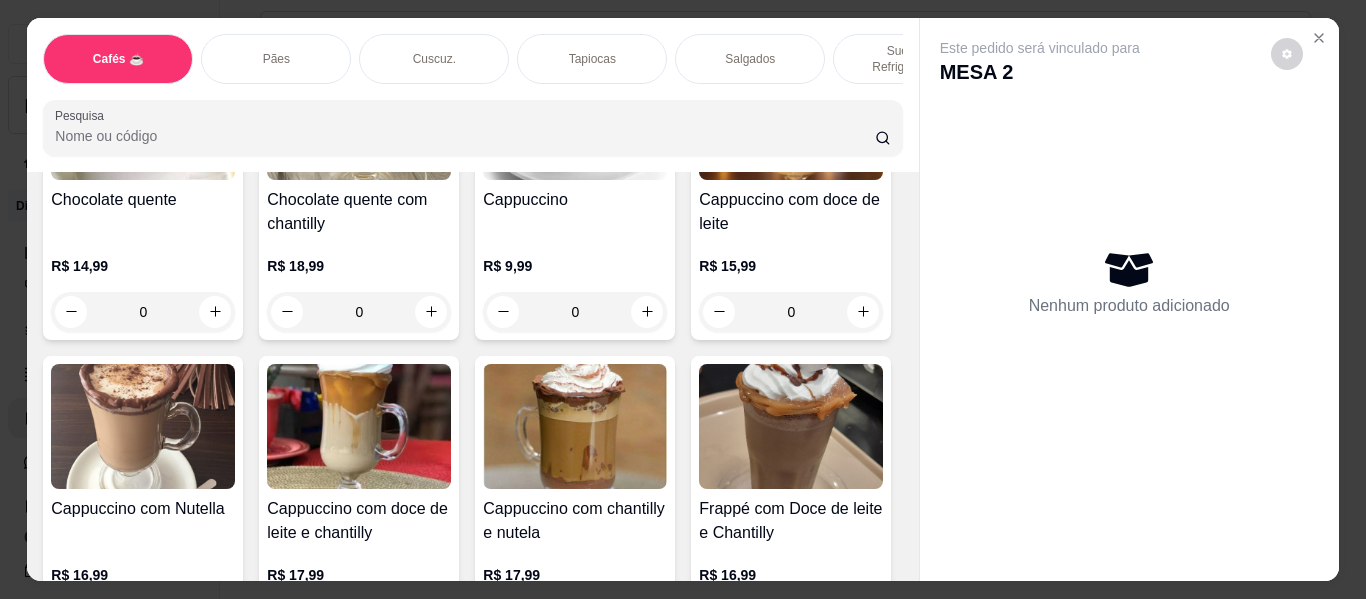 click 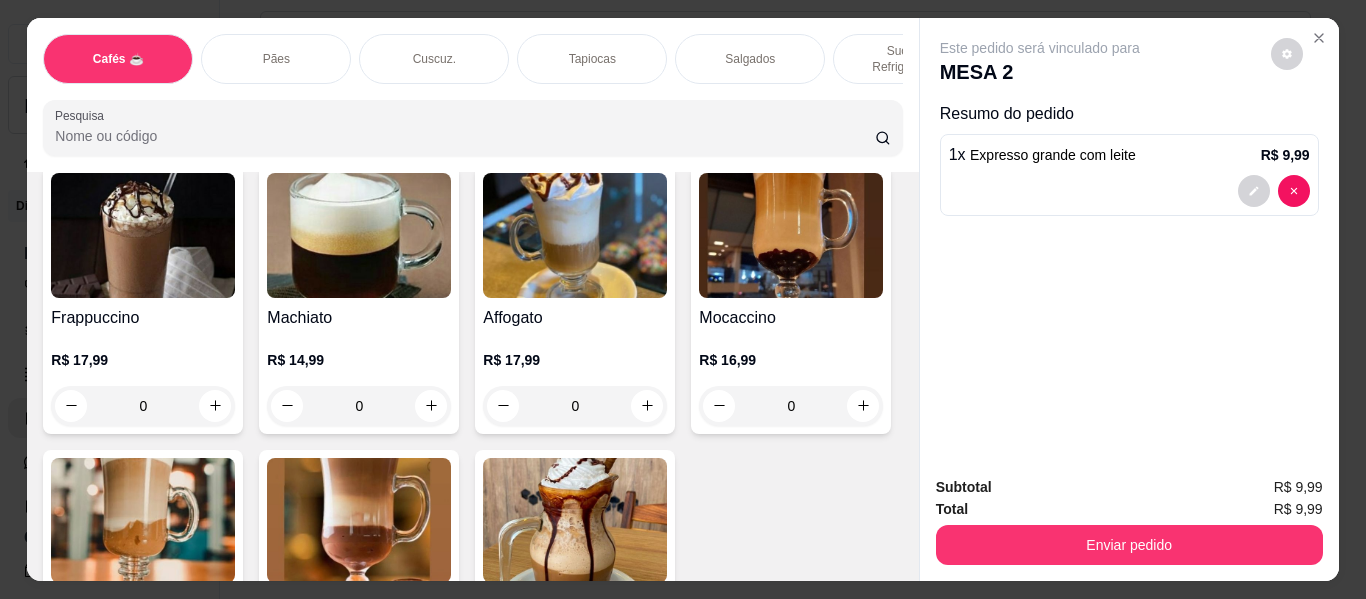 scroll, scrollTop: 2300, scrollLeft: 0, axis: vertical 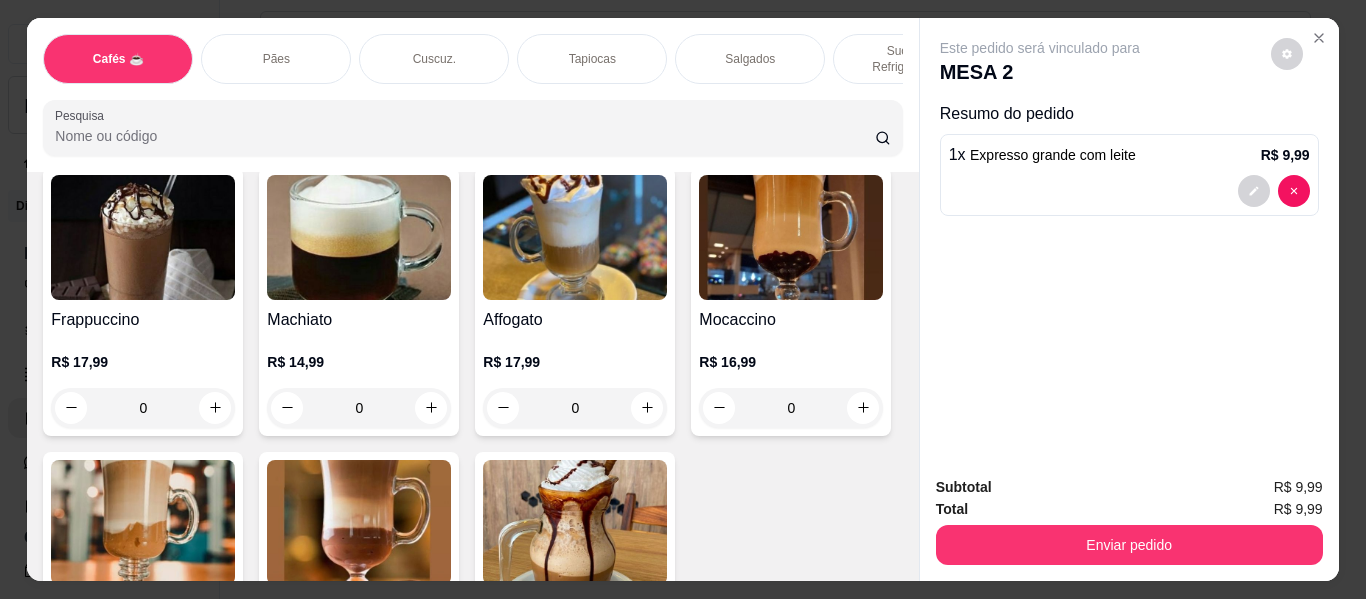 click at bounding box center [647, -187] 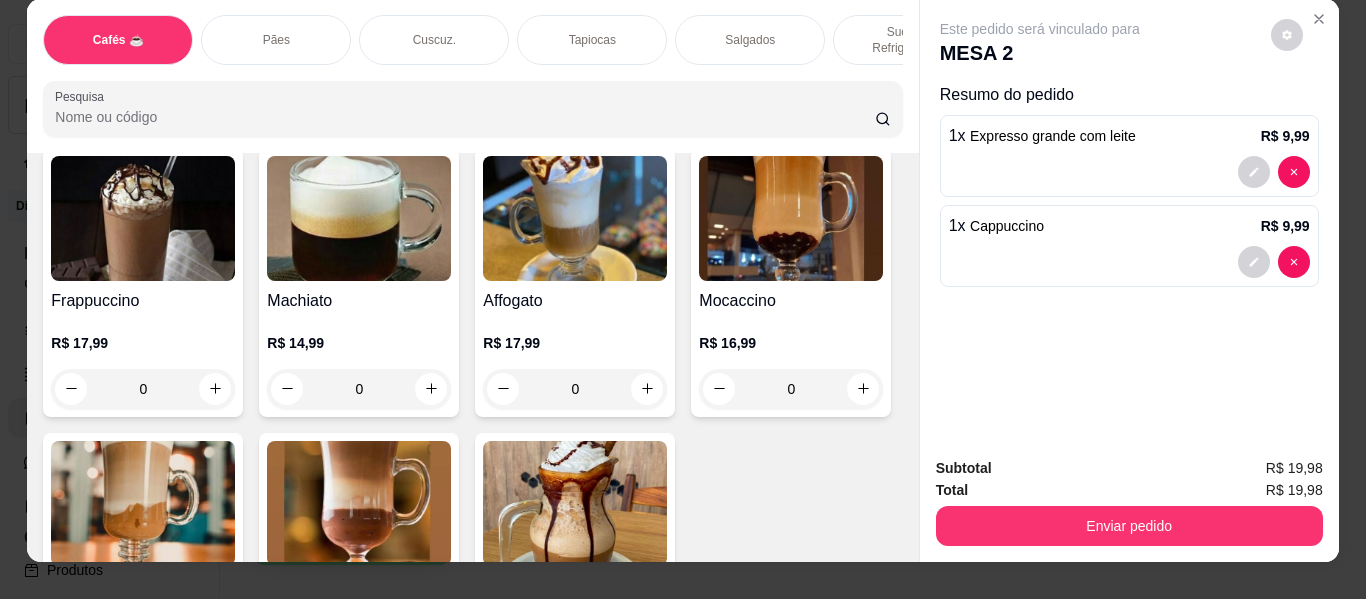 scroll, scrollTop: 0, scrollLeft: 0, axis: both 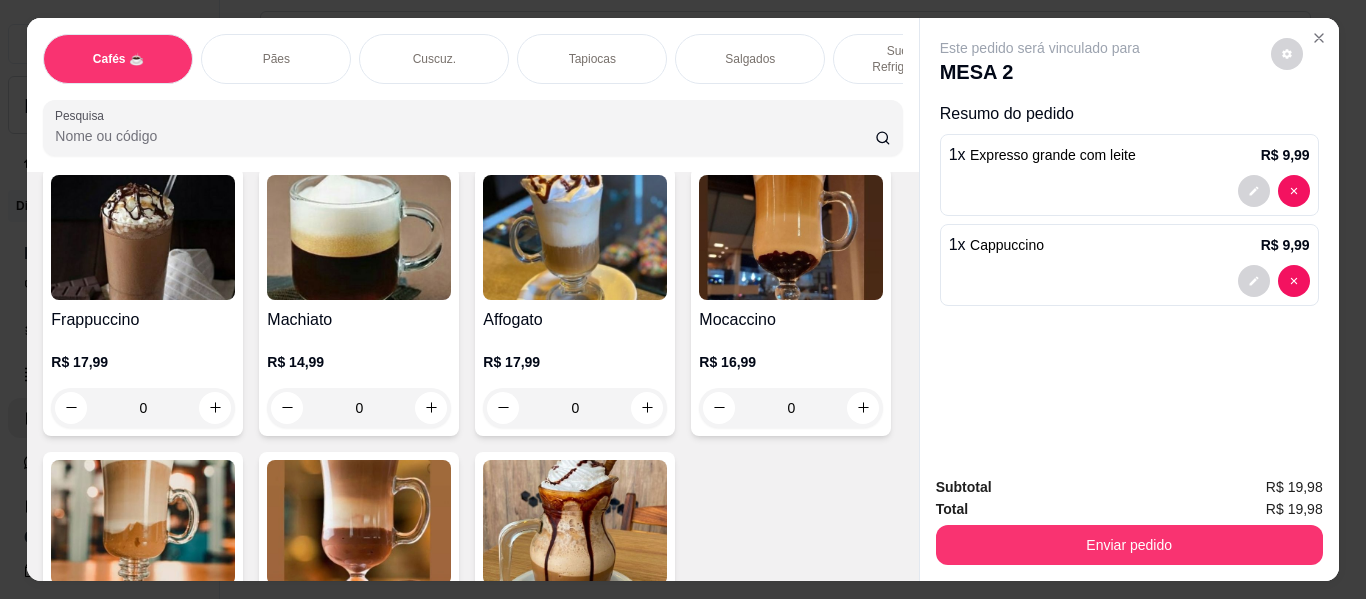 click on "Salgados" at bounding box center (750, 59) 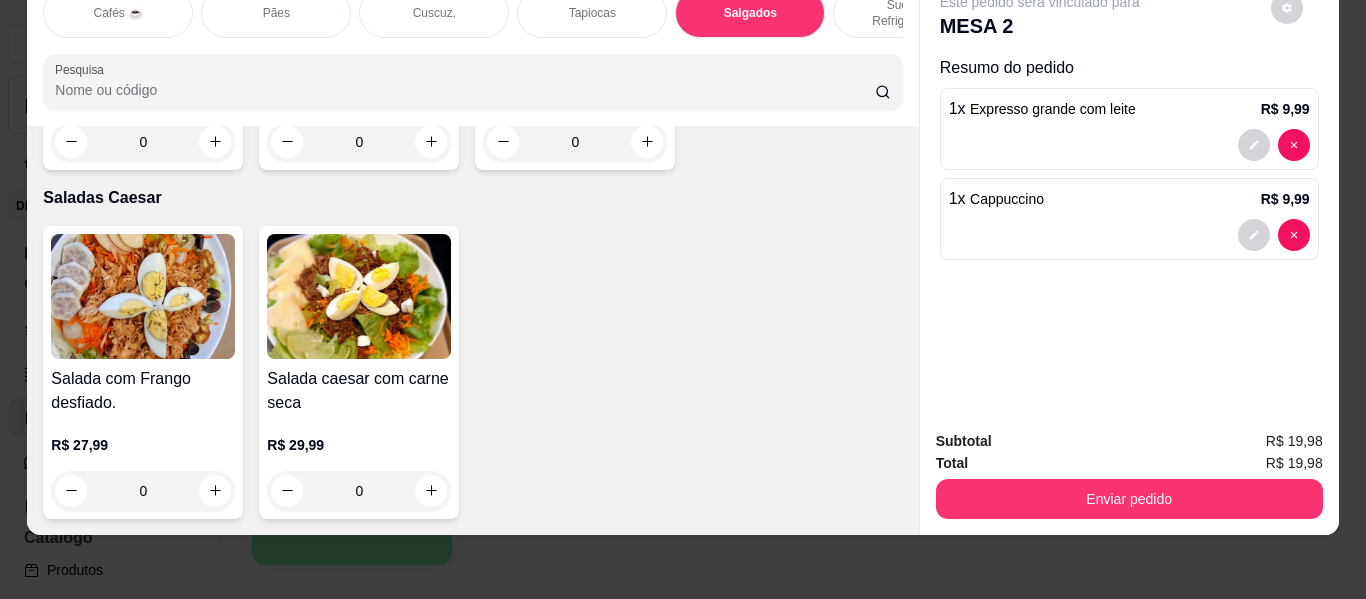 scroll, scrollTop: 11938, scrollLeft: 0, axis: vertical 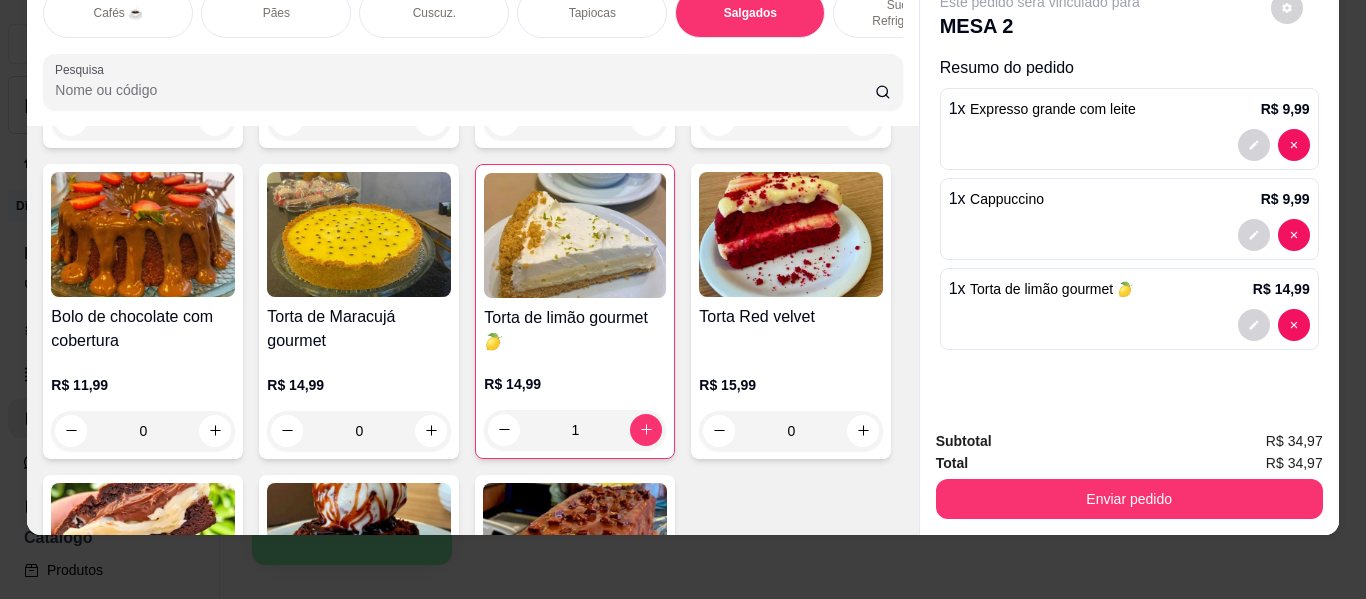 click 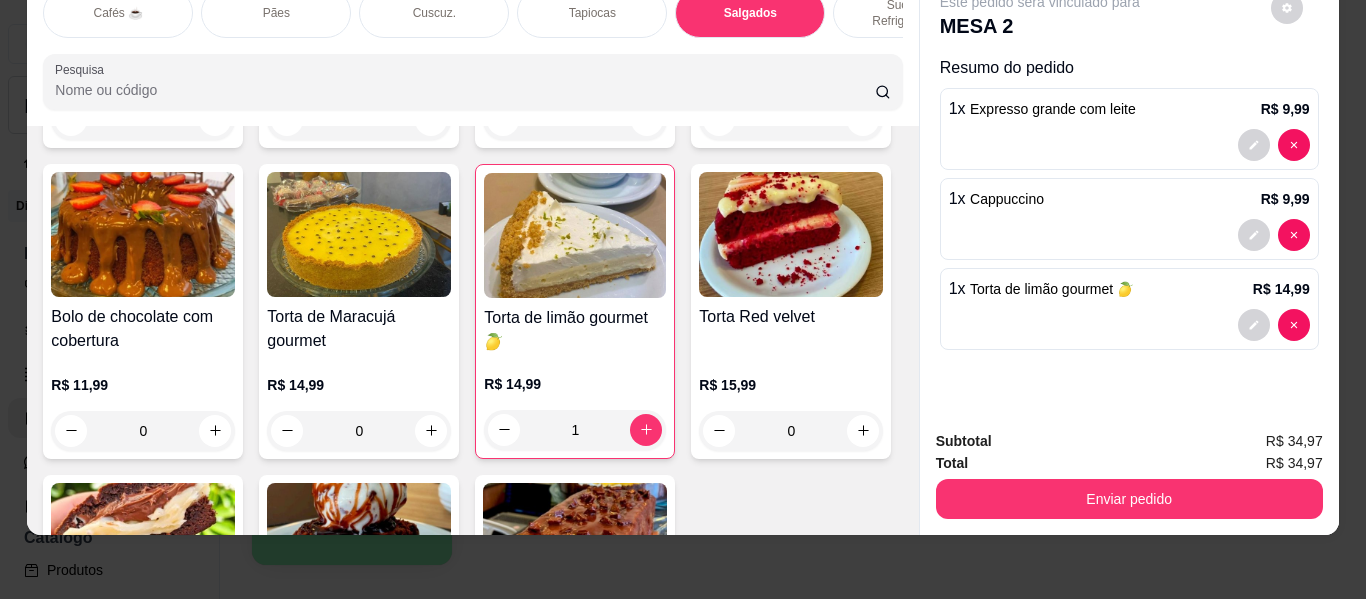 type on "1" 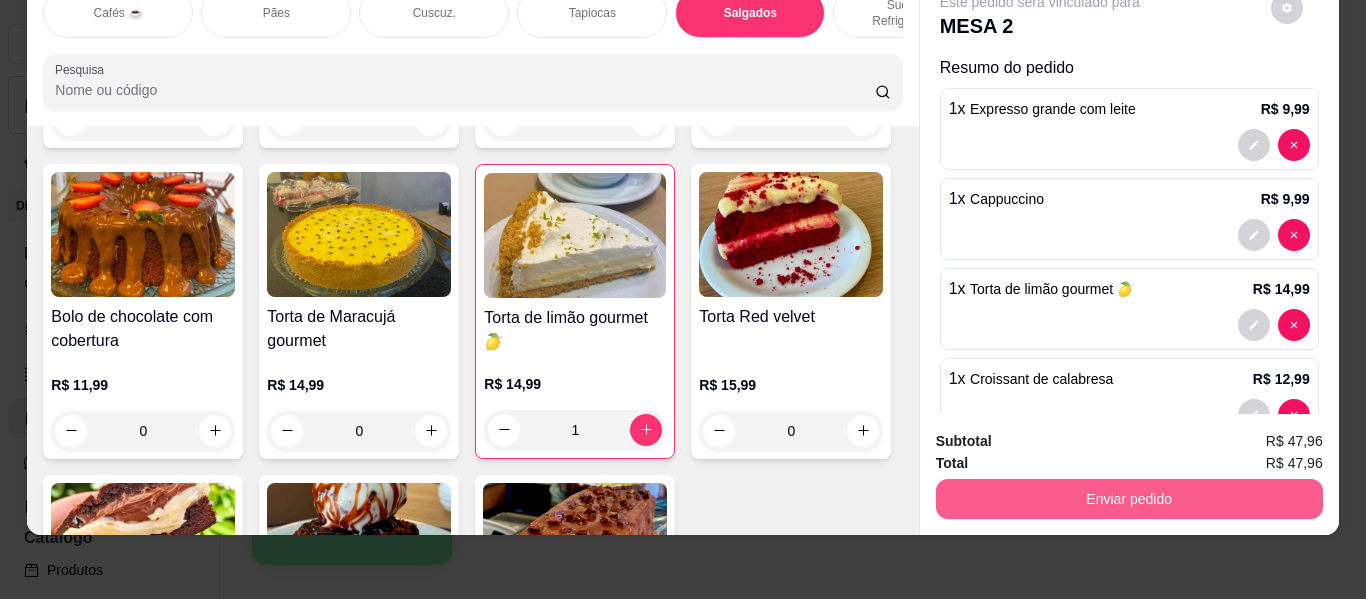 click on "Enviar pedido" at bounding box center [1129, 499] 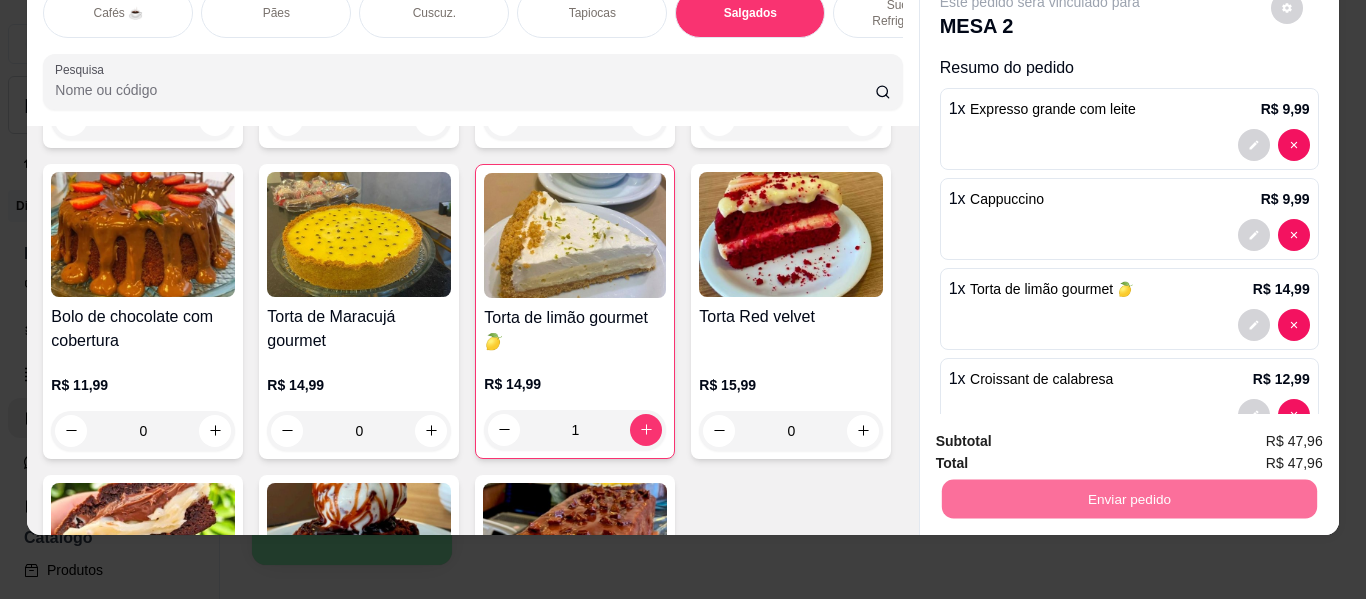 click on "Não registrar e enviar pedido" at bounding box center (1063, 433) 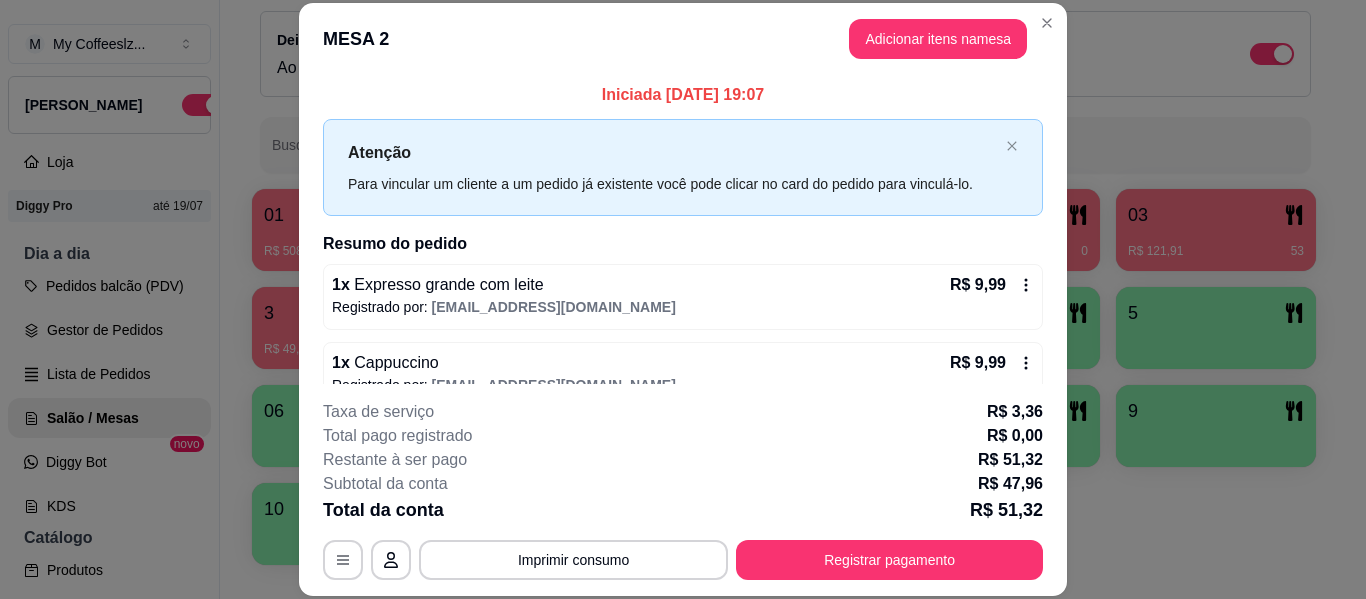 scroll, scrollTop: 61, scrollLeft: 0, axis: vertical 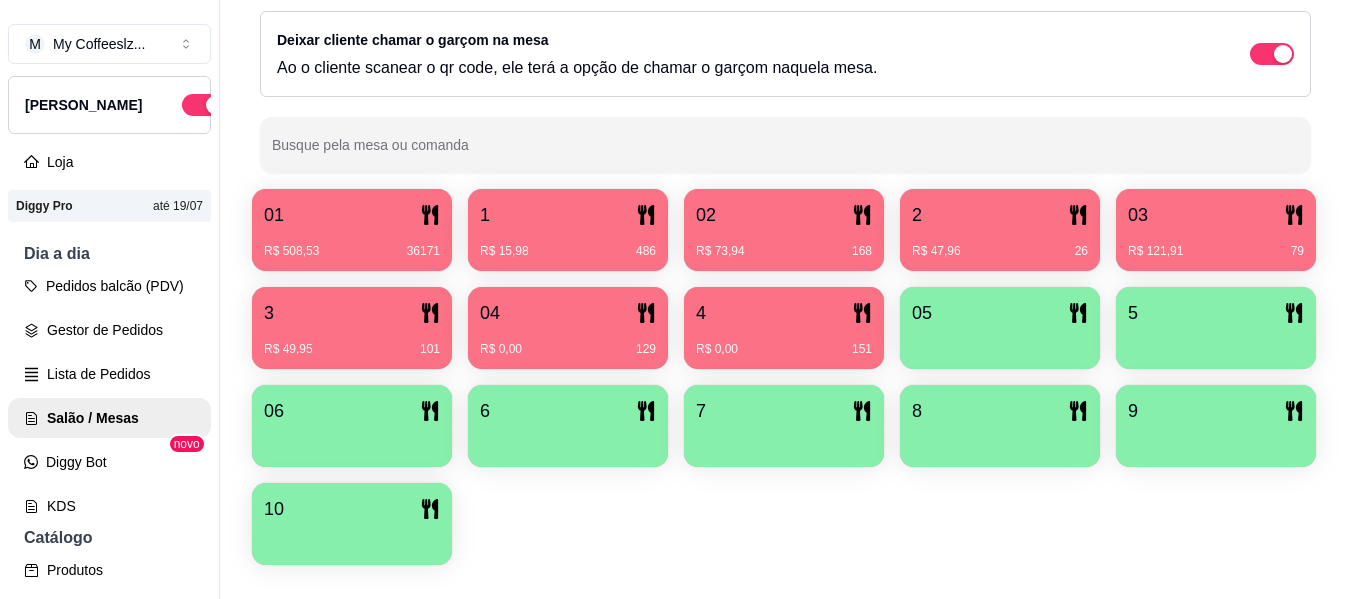click on "R$ 0,00 151" at bounding box center (784, 342) 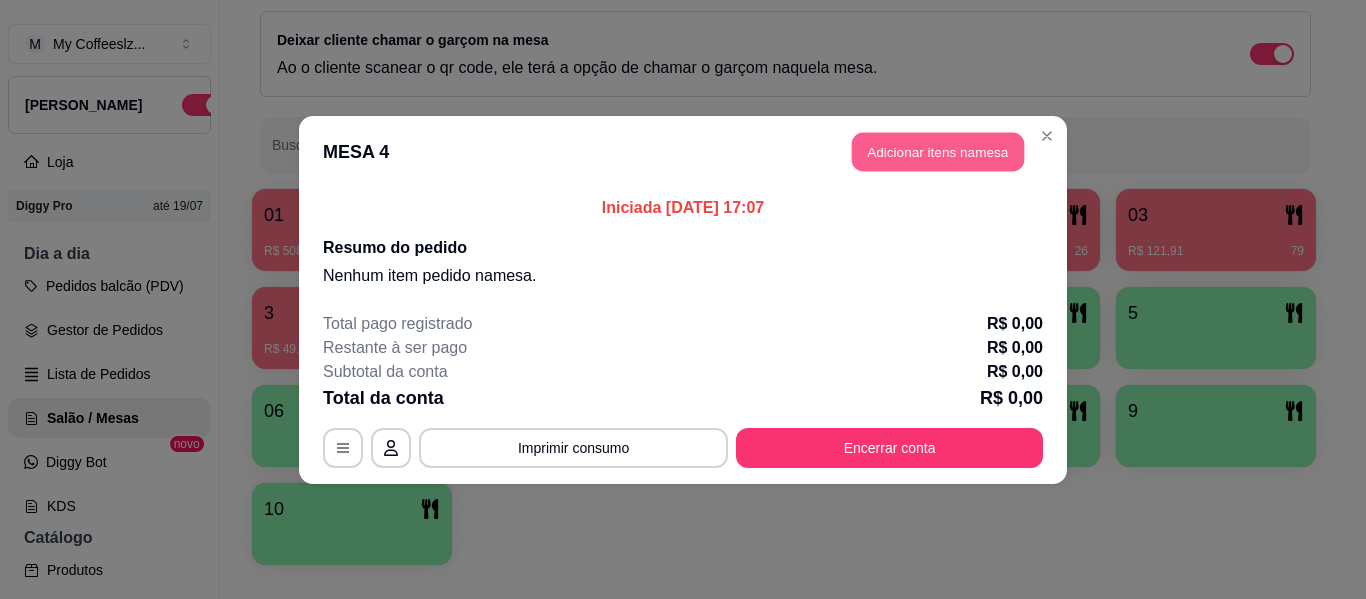 click on "Adicionar itens na  mesa" at bounding box center [938, 151] 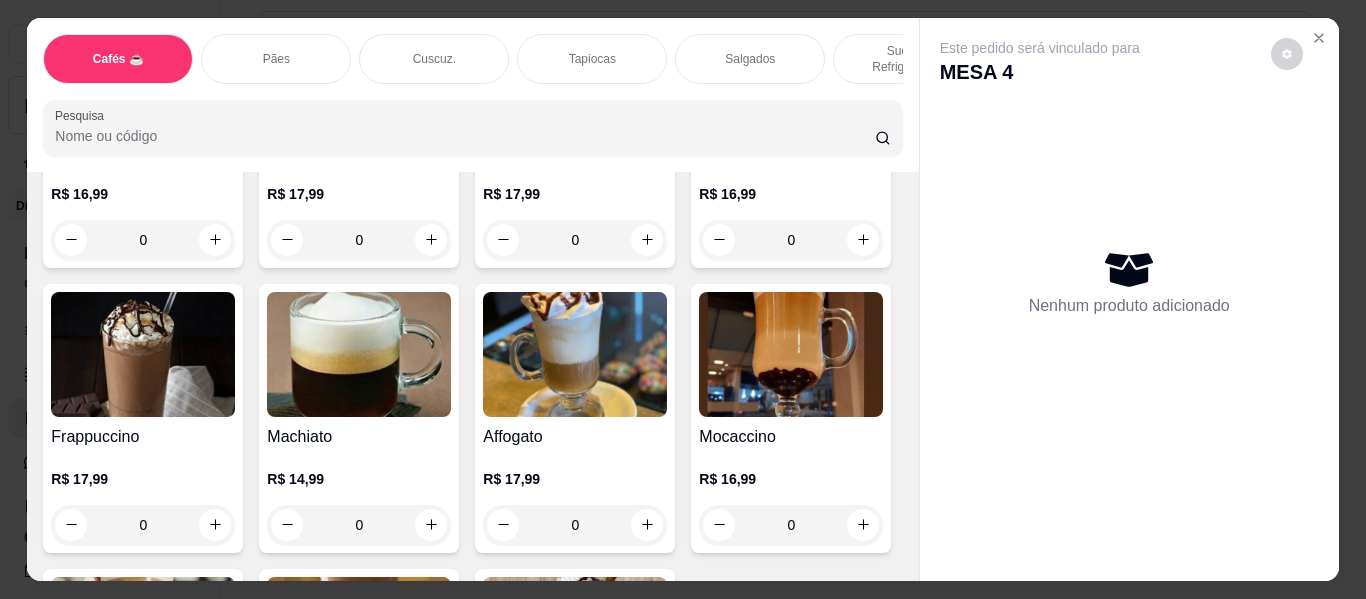 scroll, scrollTop: 2400, scrollLeft: 0, axis: vertical 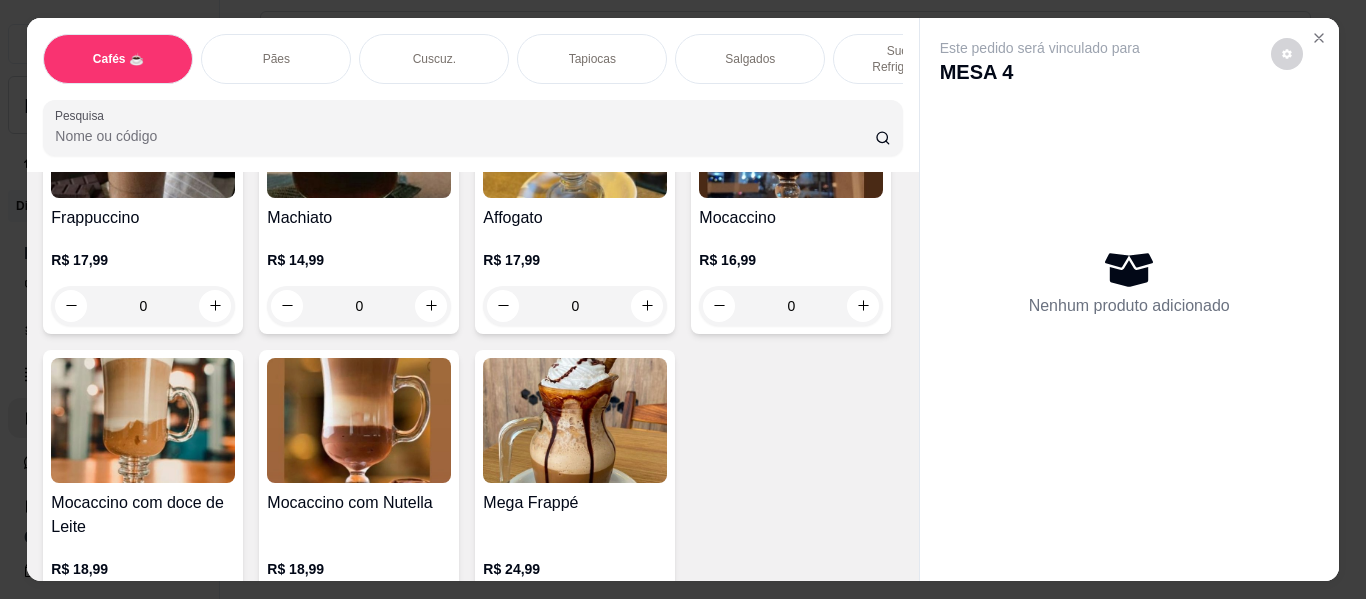 click 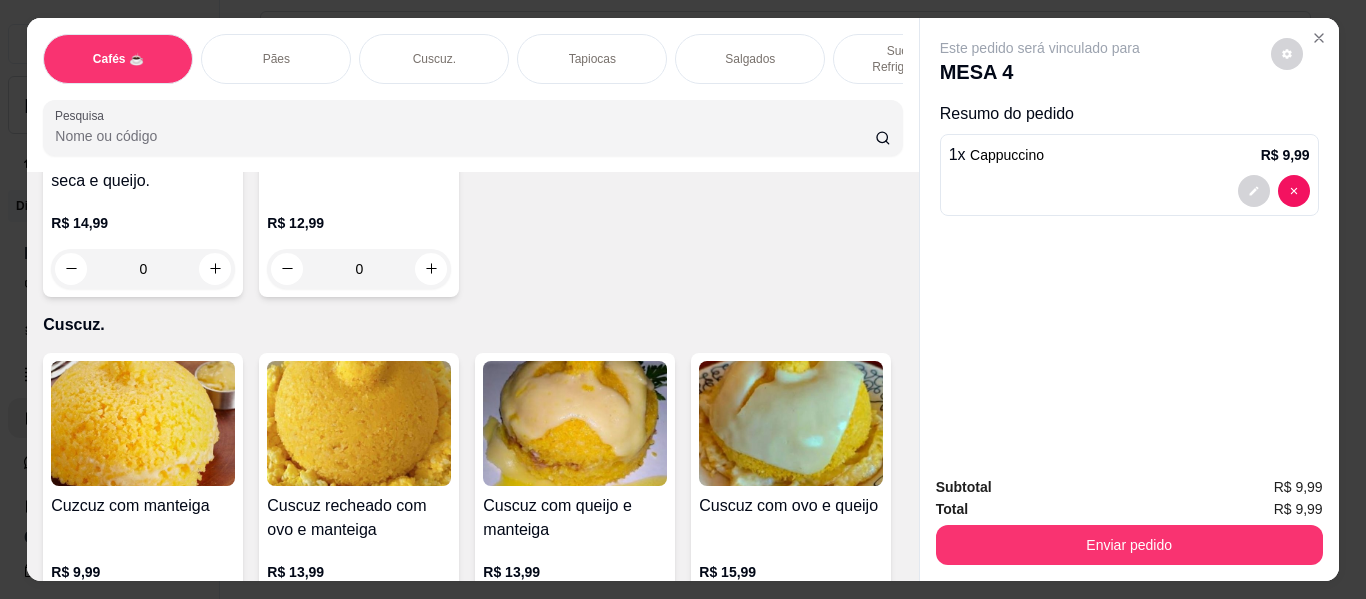 scroll, scrollTop: 3800, scrollLeft: 0, axis: vertical 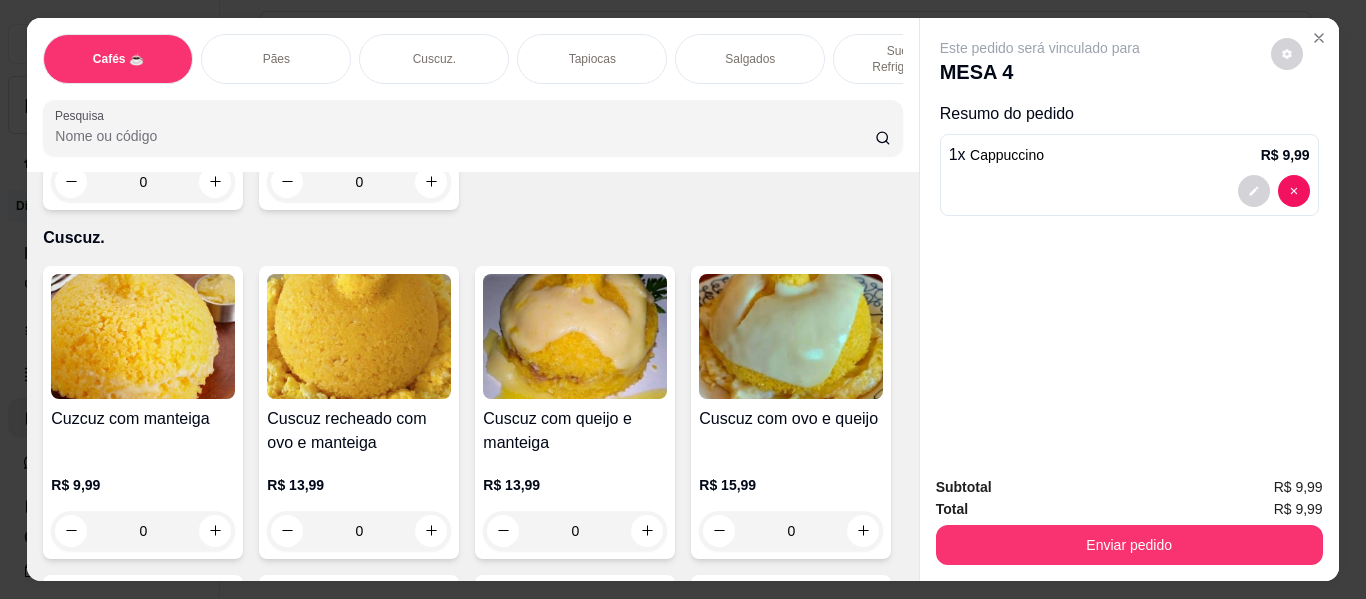 click 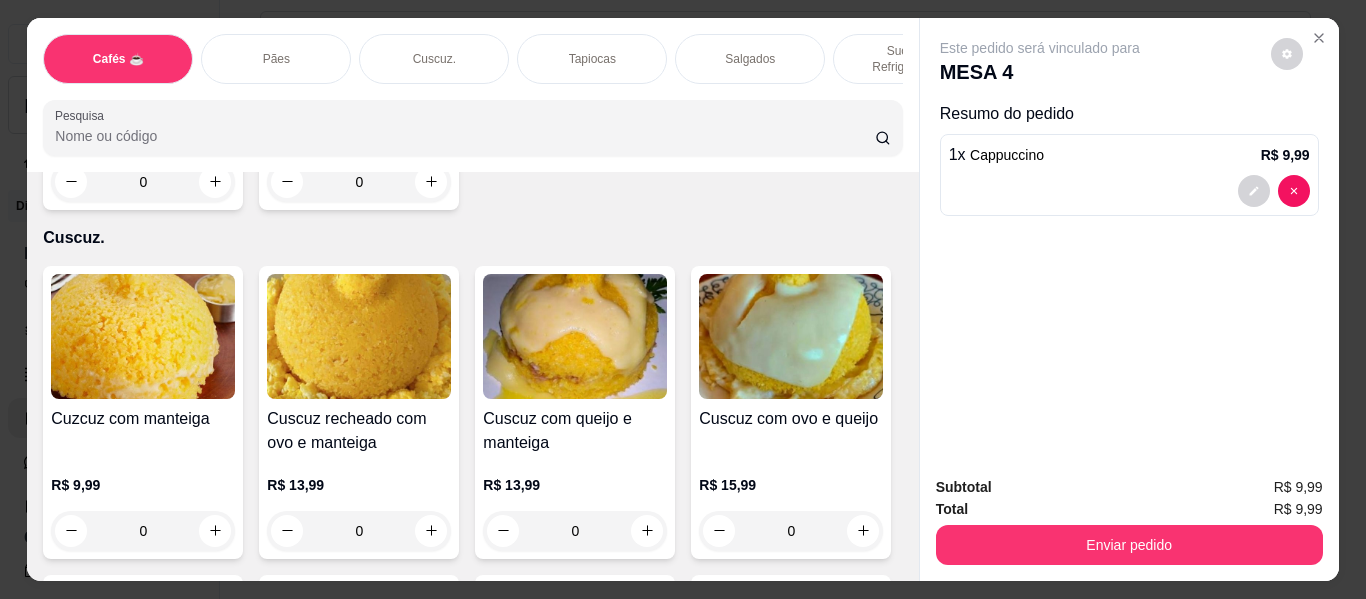 type on "1" 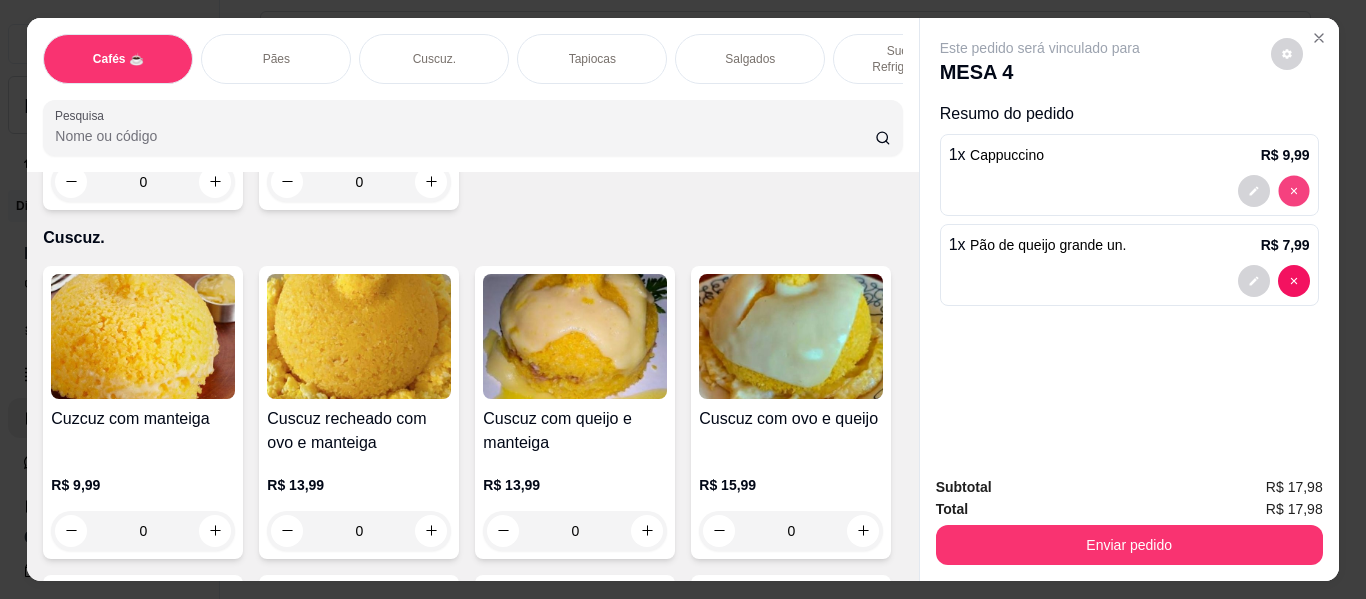 type on "0" 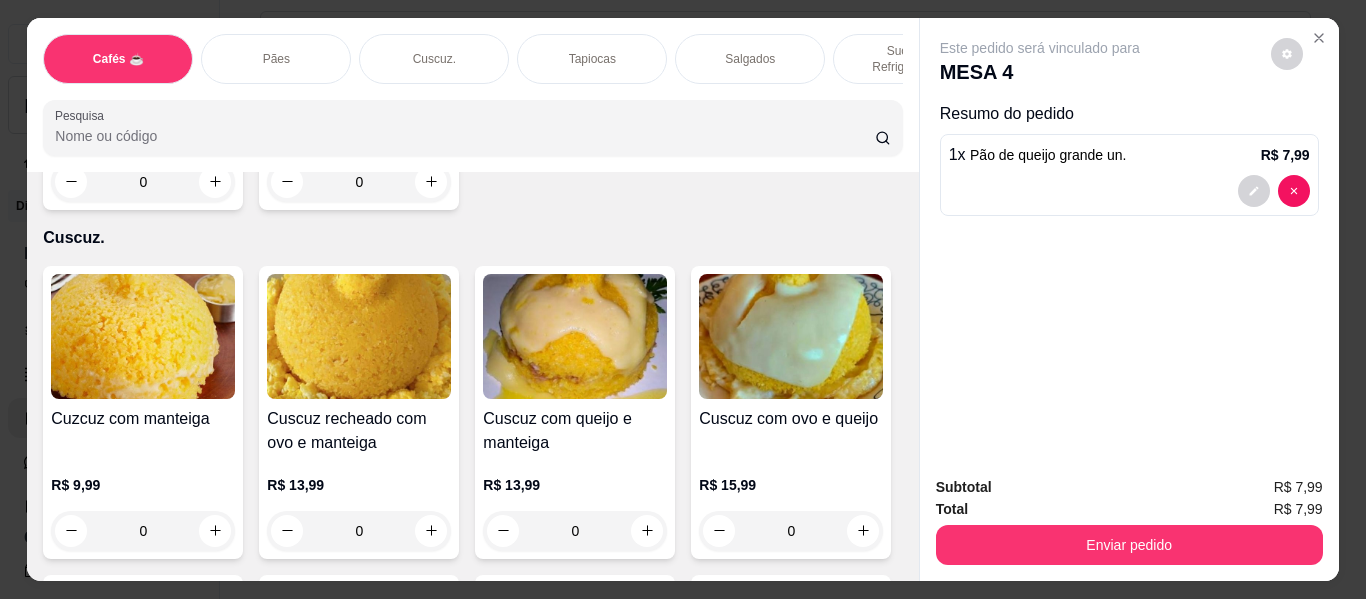 click on "1 x   Pão de queijo grande un.  R$ 7,99" at bounding box center [1129, 175] 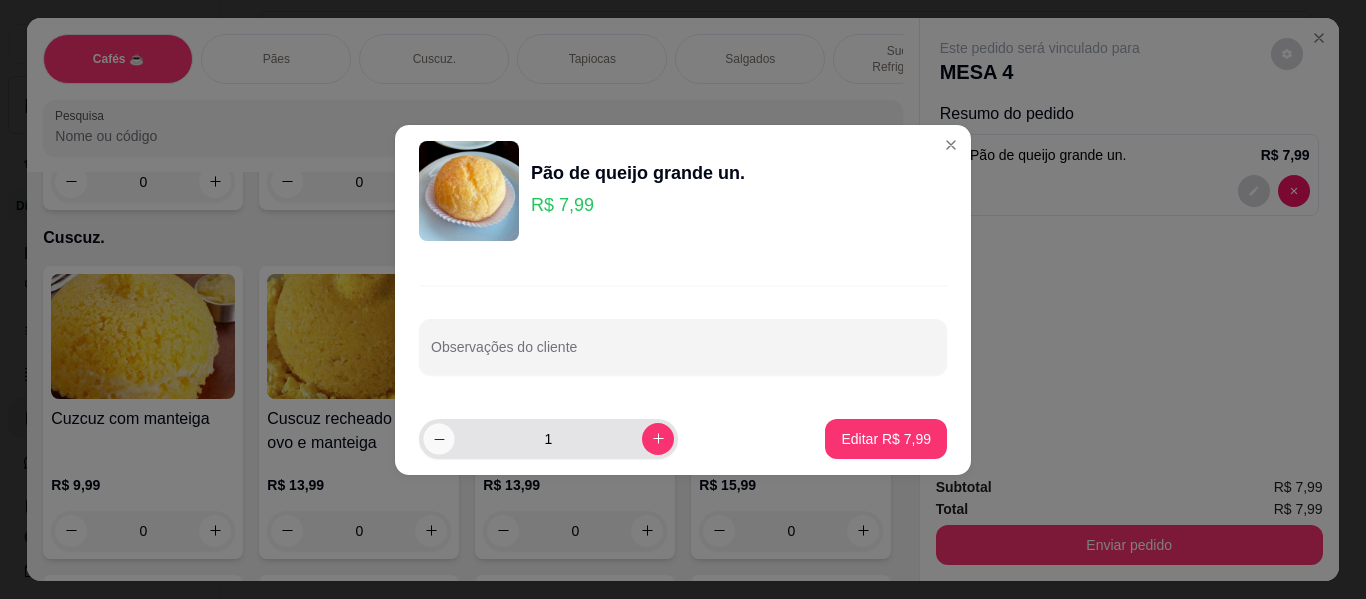 click 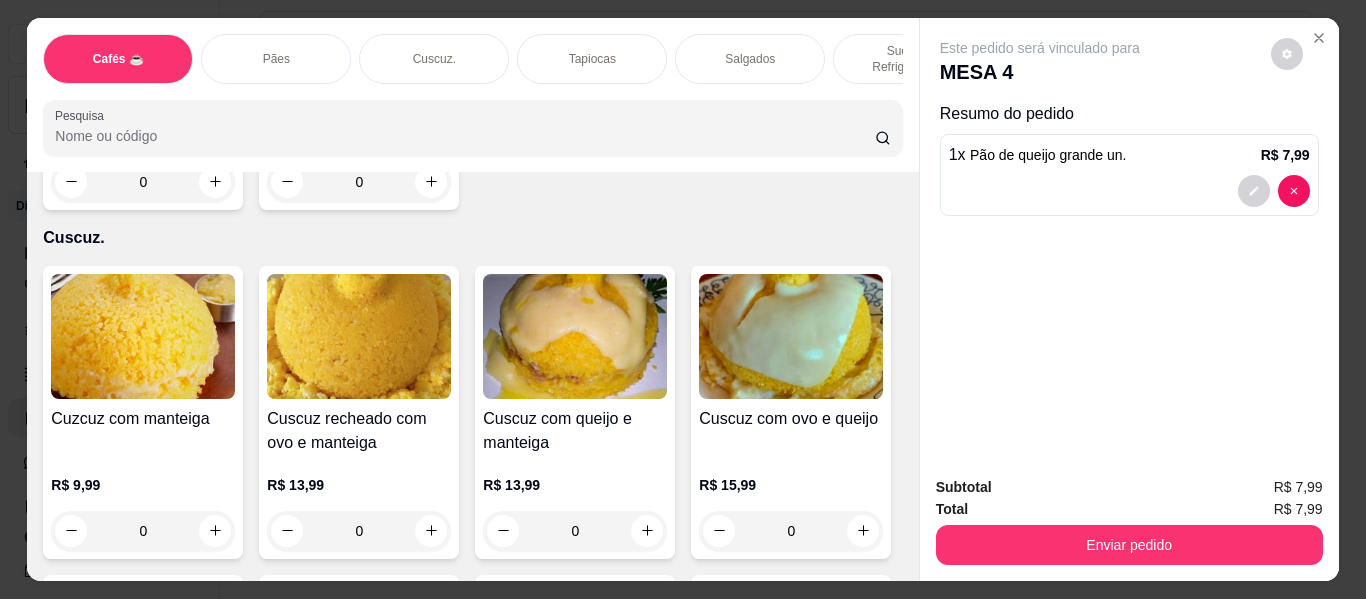 click at bounding box center [1129, 191] 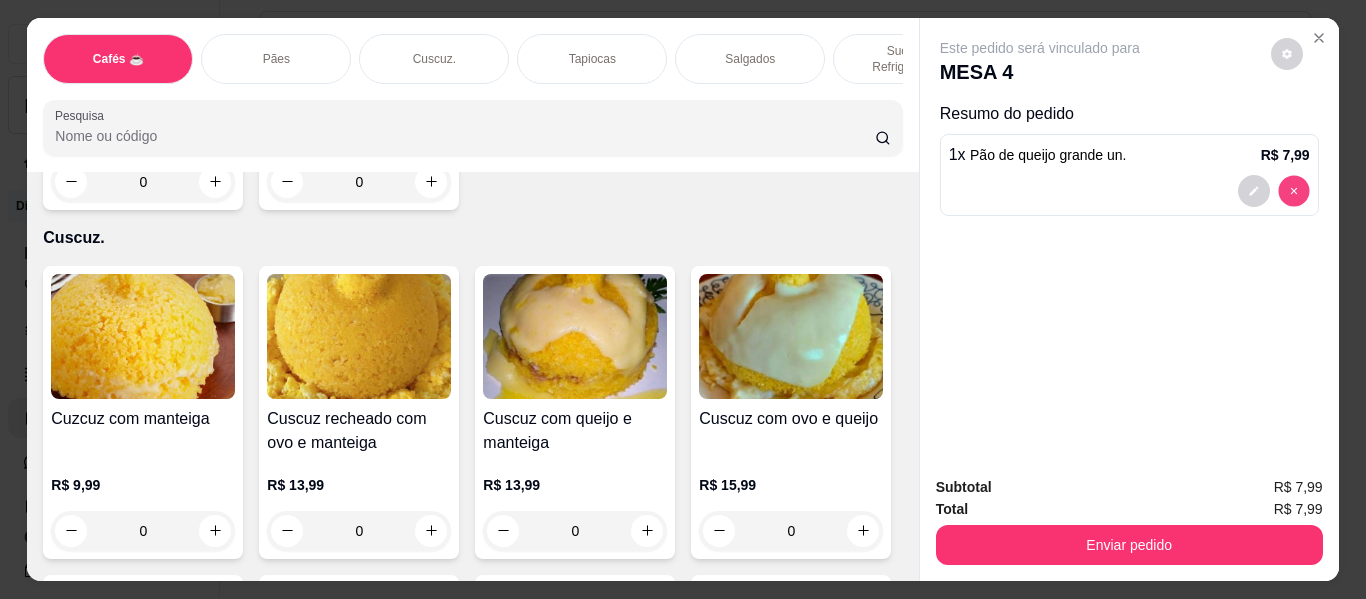 type on "0" 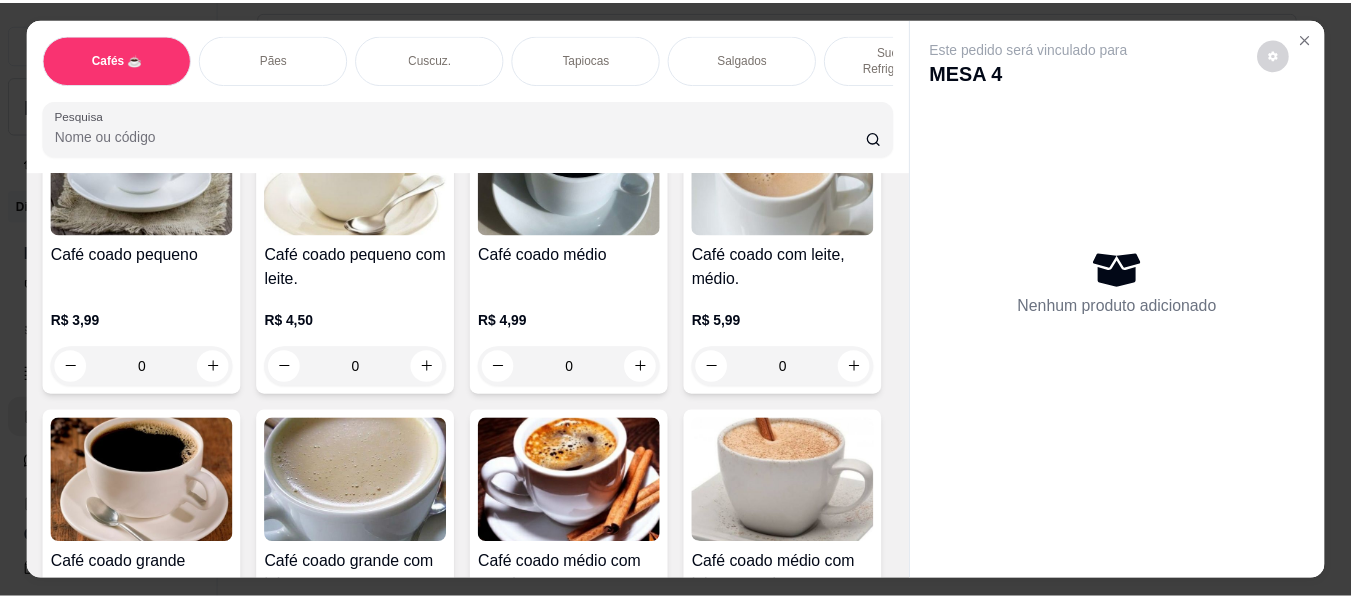 scroll, scrollTop: 0, scrollLeft: 0, axis: both 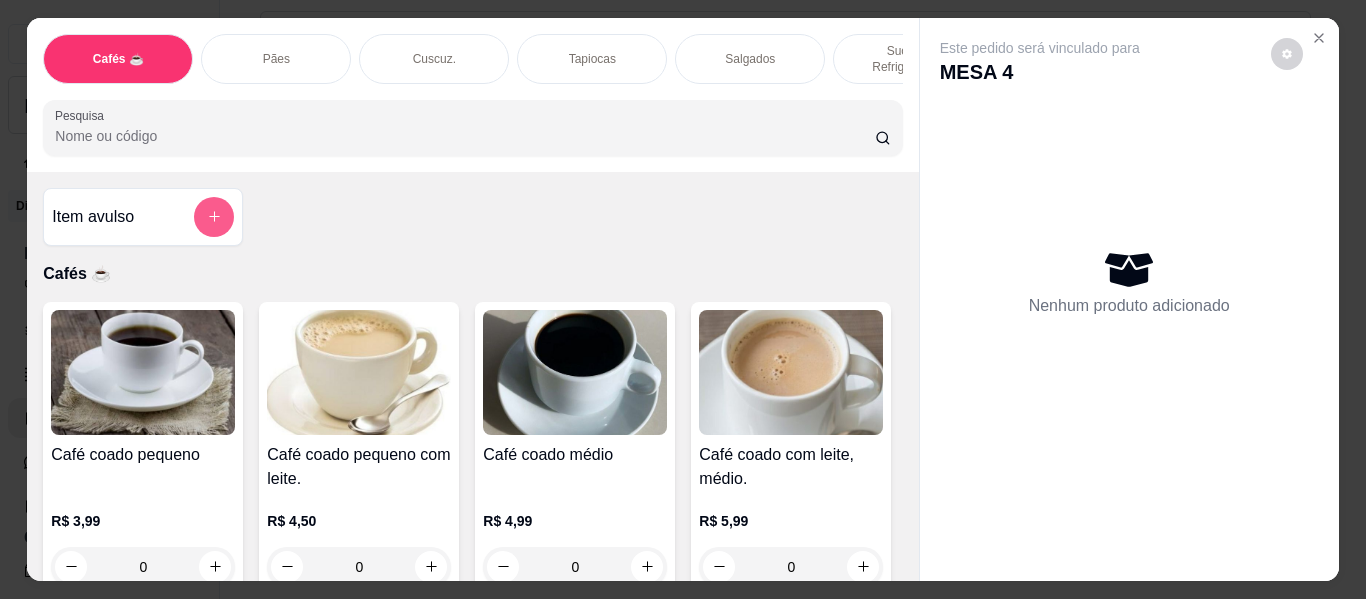 click 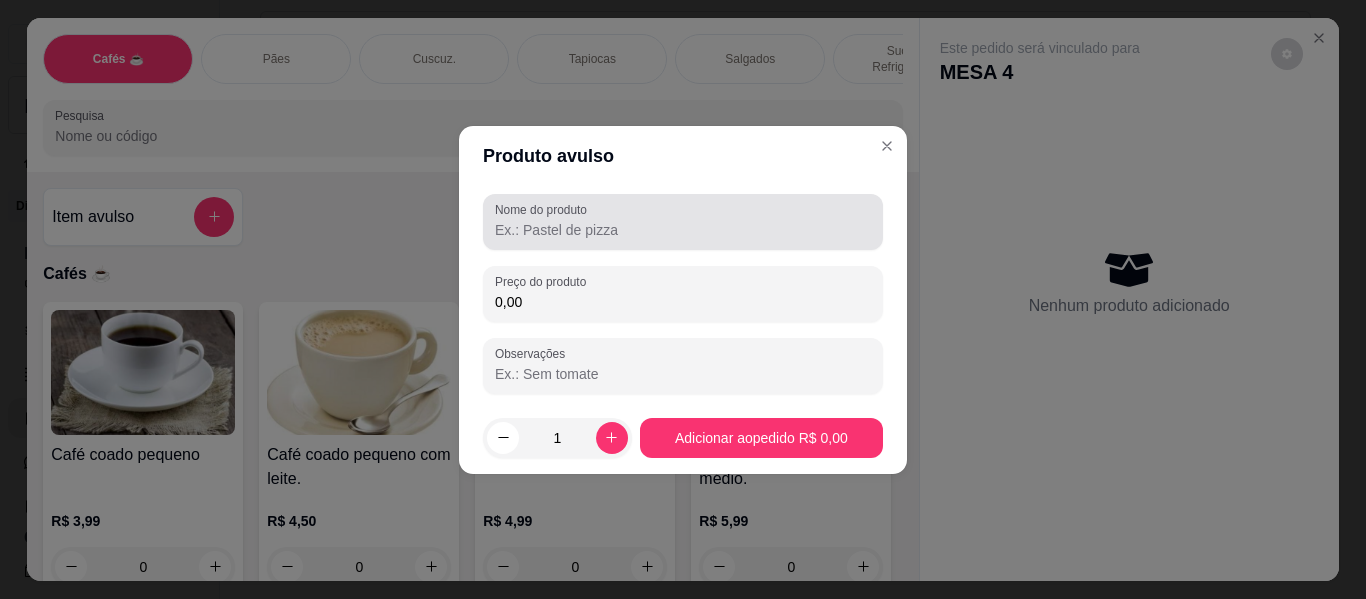 click on "Nome do produto" at bounding box center [683, 222] 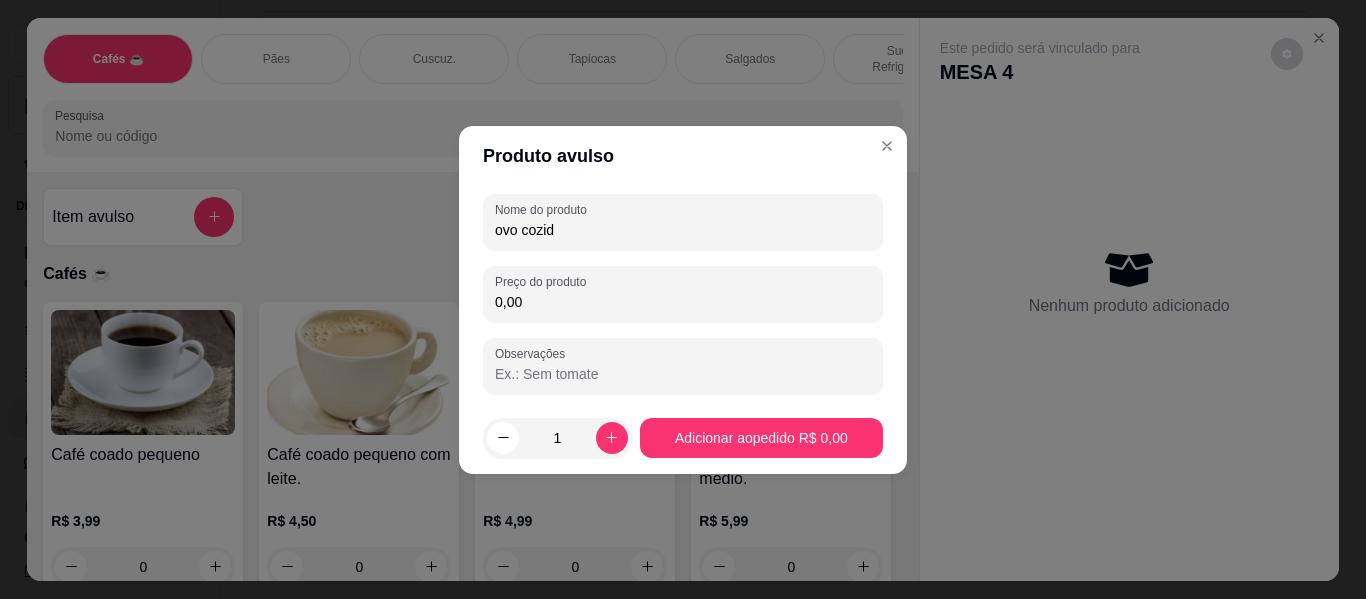 type on "ovo cozido" 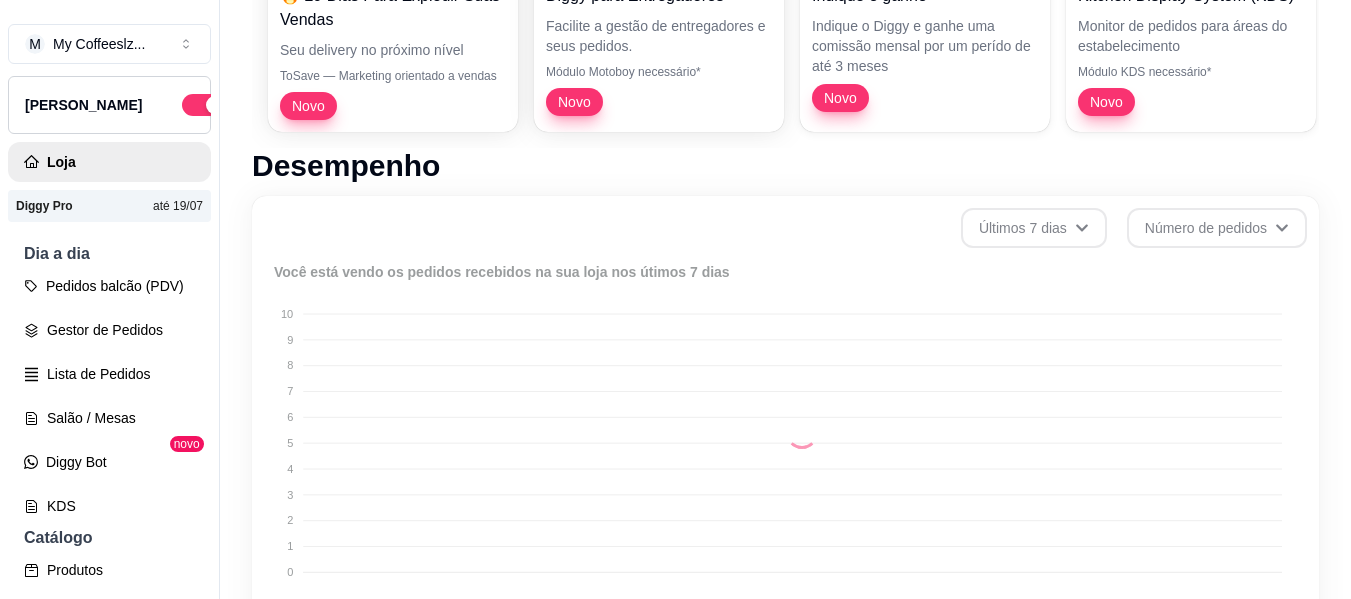 scroll, scrollTop: 0, scrollLeft: 0, axis: both 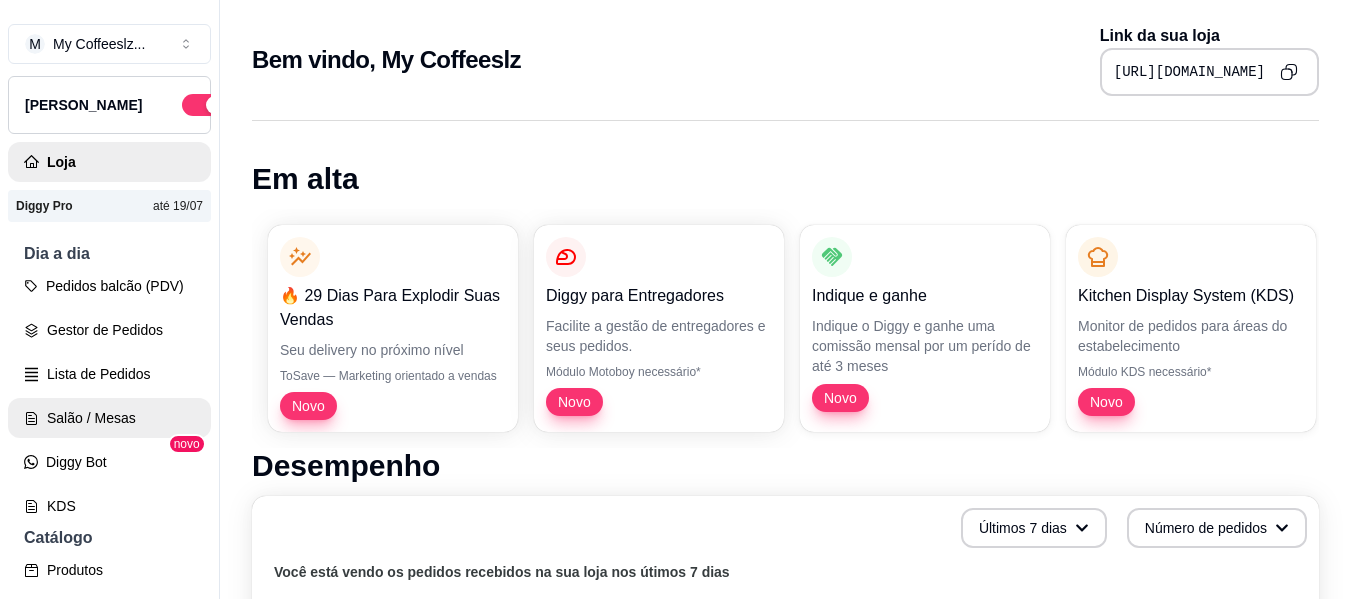 click on "Salão / Mesas" at bounding box center [109, 418] 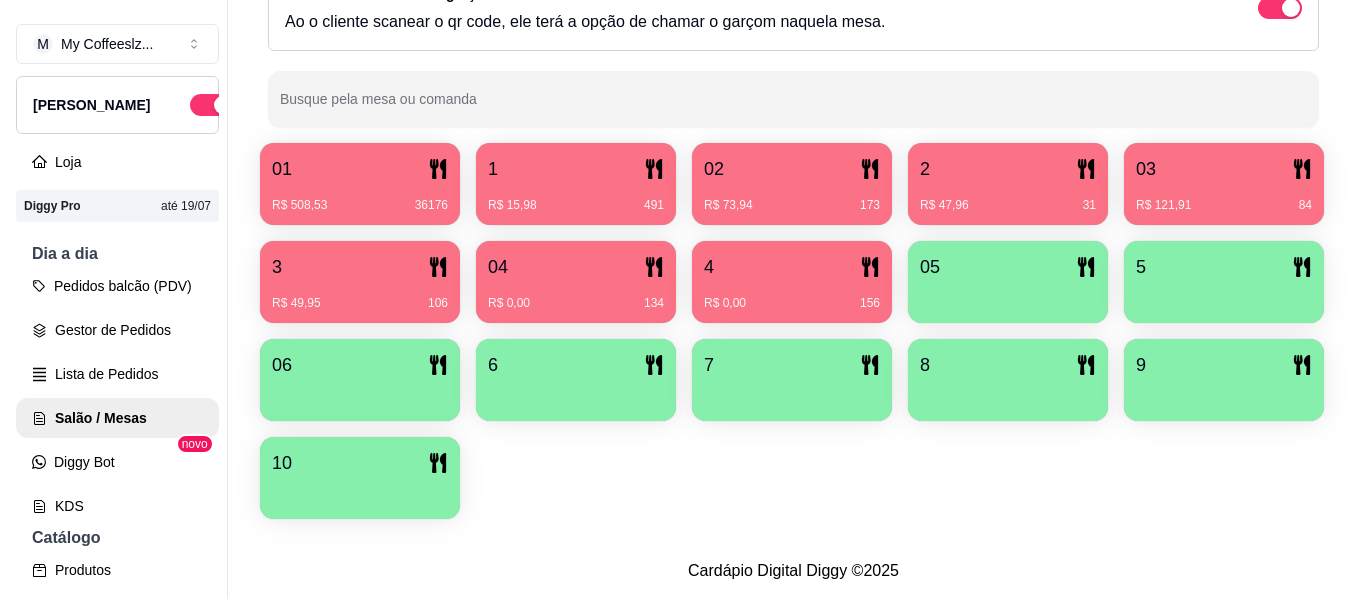scroll, scrollTop: 361, scrollLeft: 0, axis: vertical 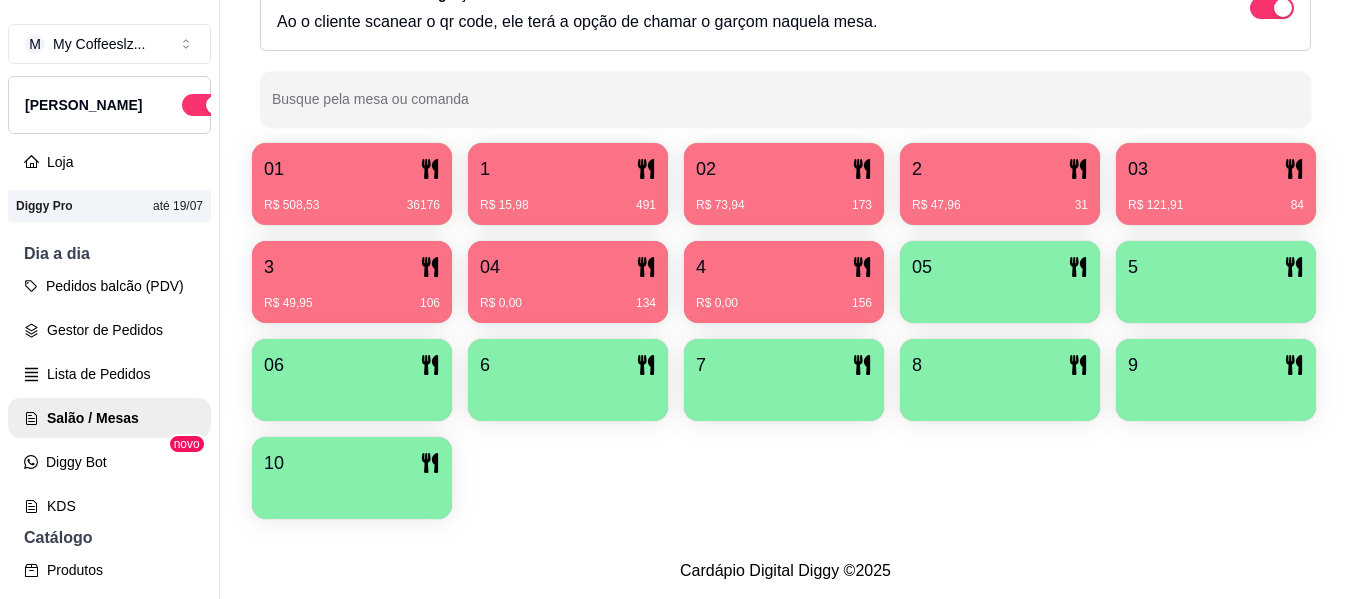 click on "4" at bounding box center [784, 267] 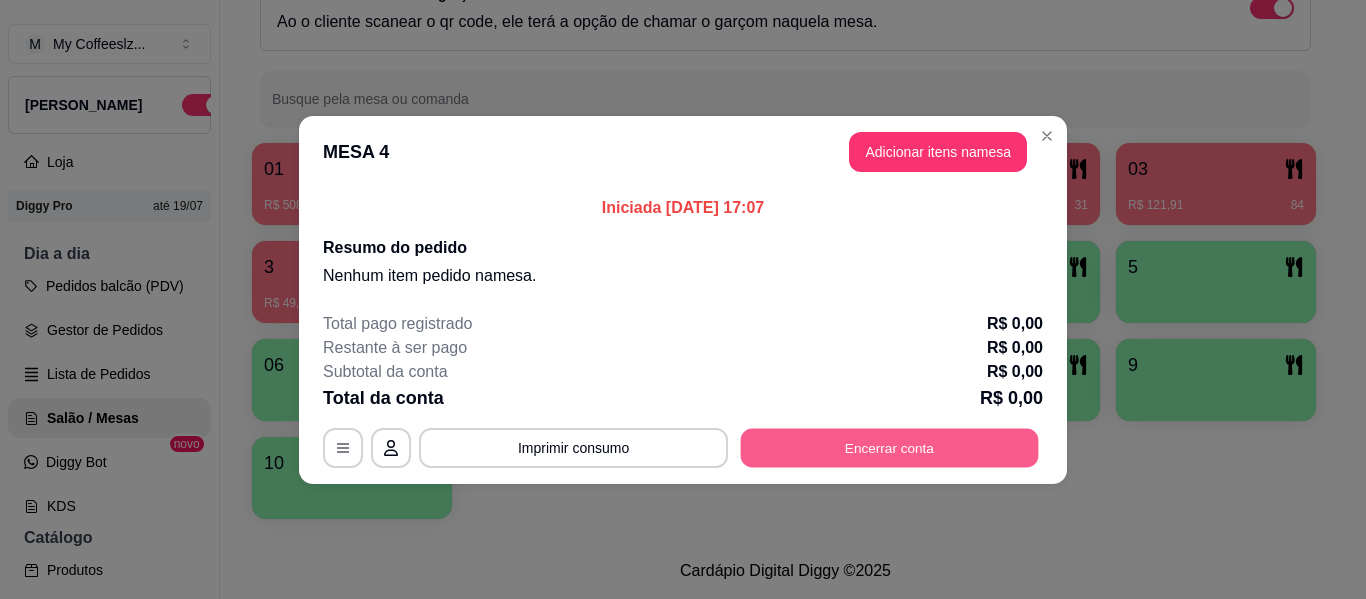 click on "Encerrar conta" at bounding box center [890, 447] 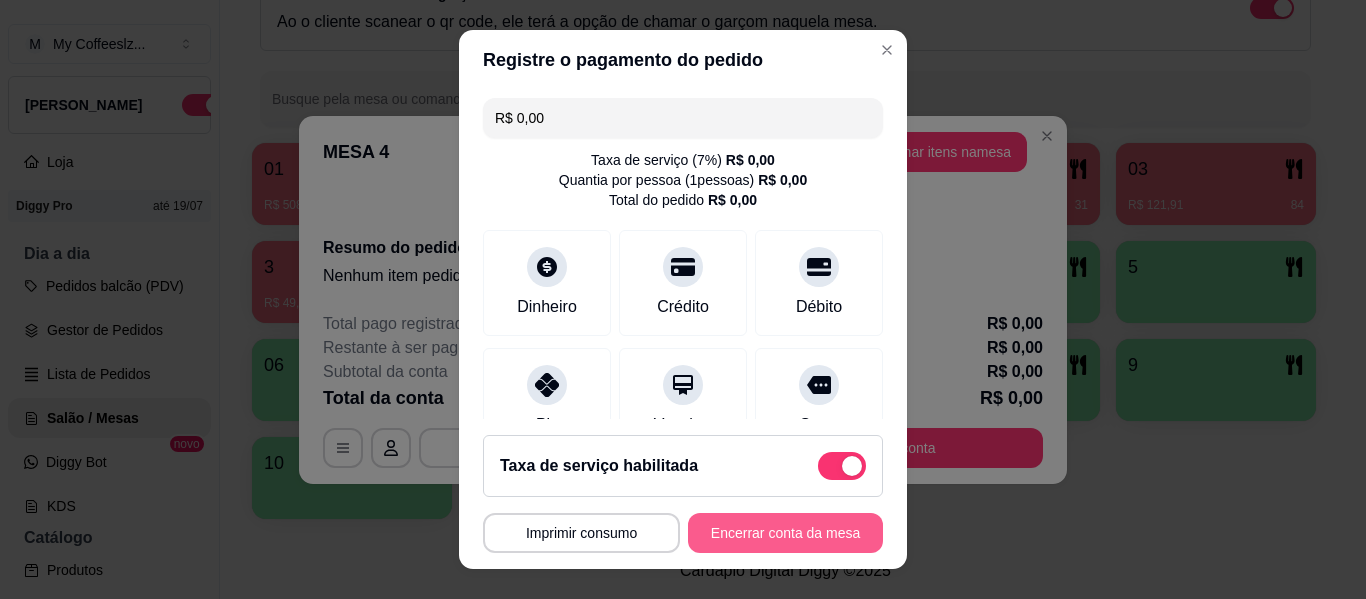 click on "Encerrar conta da mesa" at bounding box center [785, 533] 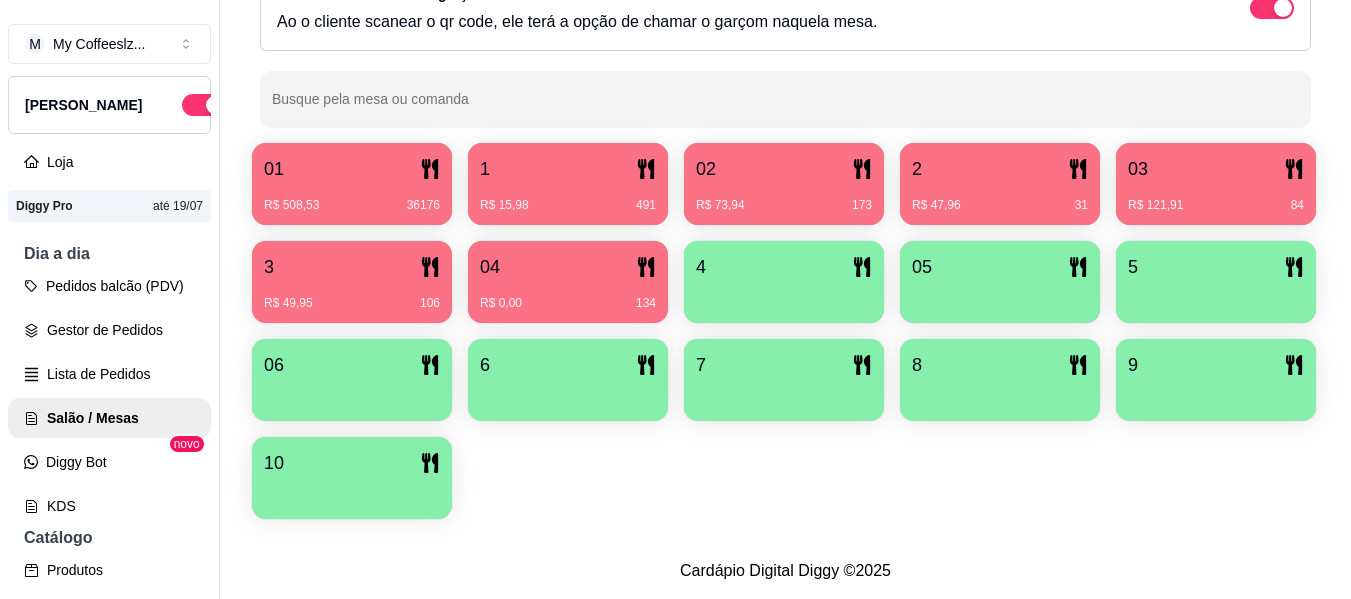 click on "R$ 0,00 134" at bounding box center [568, 296] 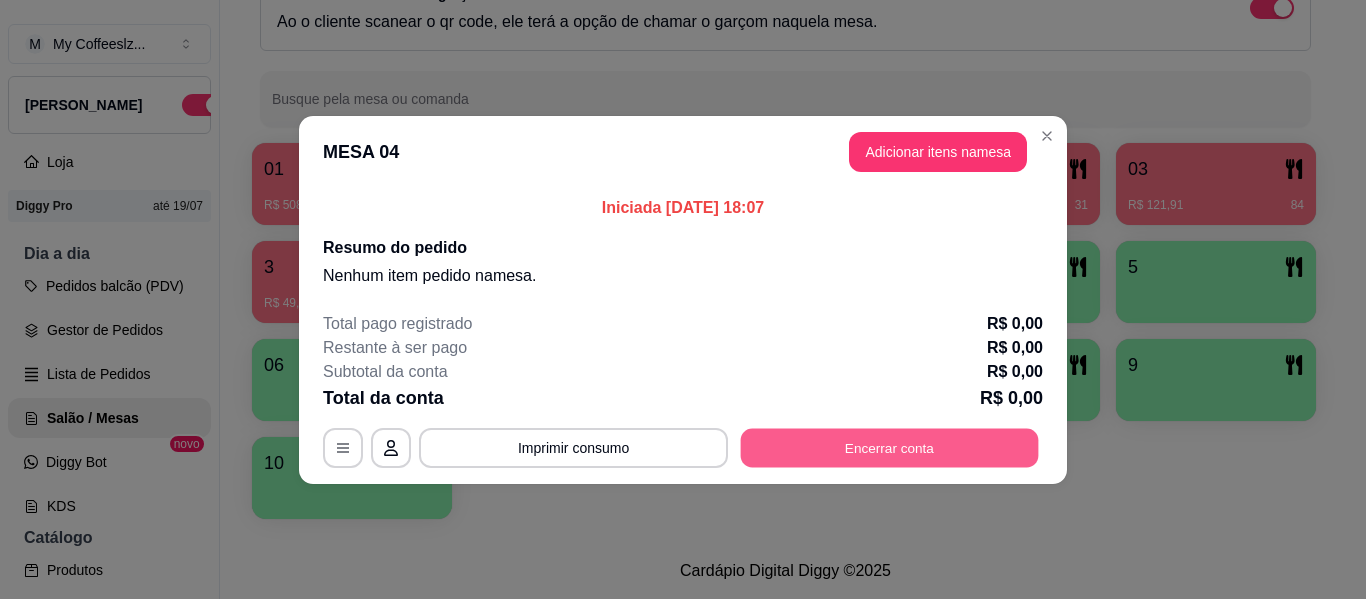 click on "Encerrar conta" at bounding box center (890, 447) 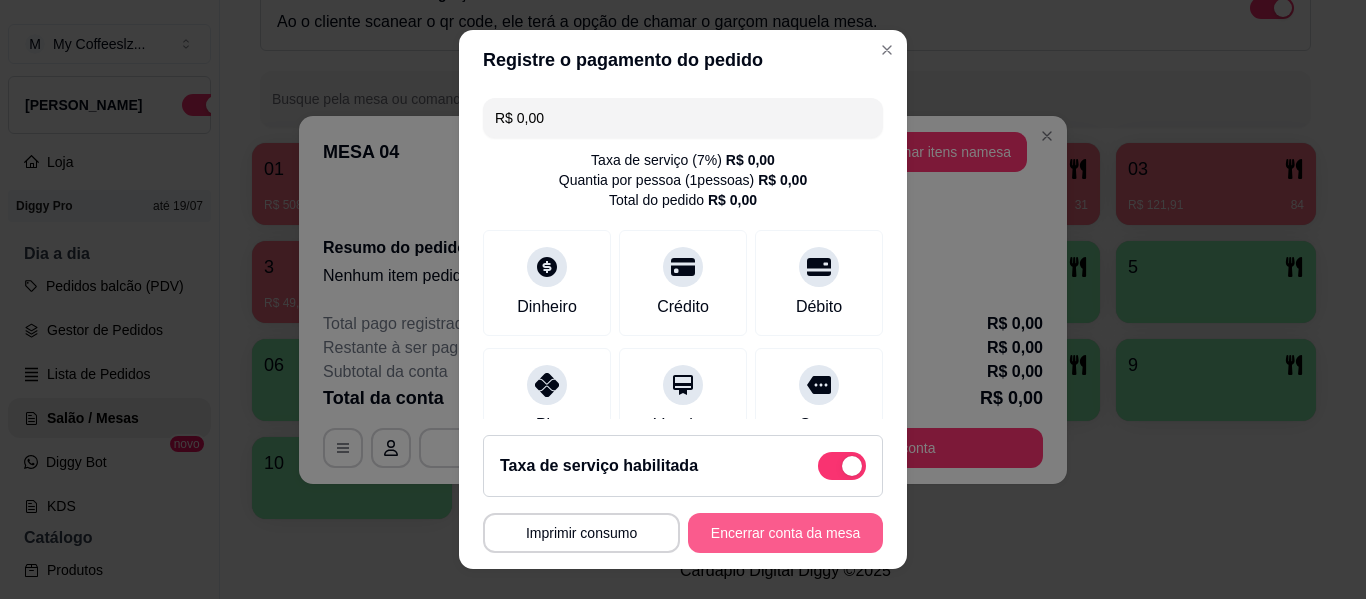 click on "Encerrar conta da mesa" at bounding box center (785, 533) 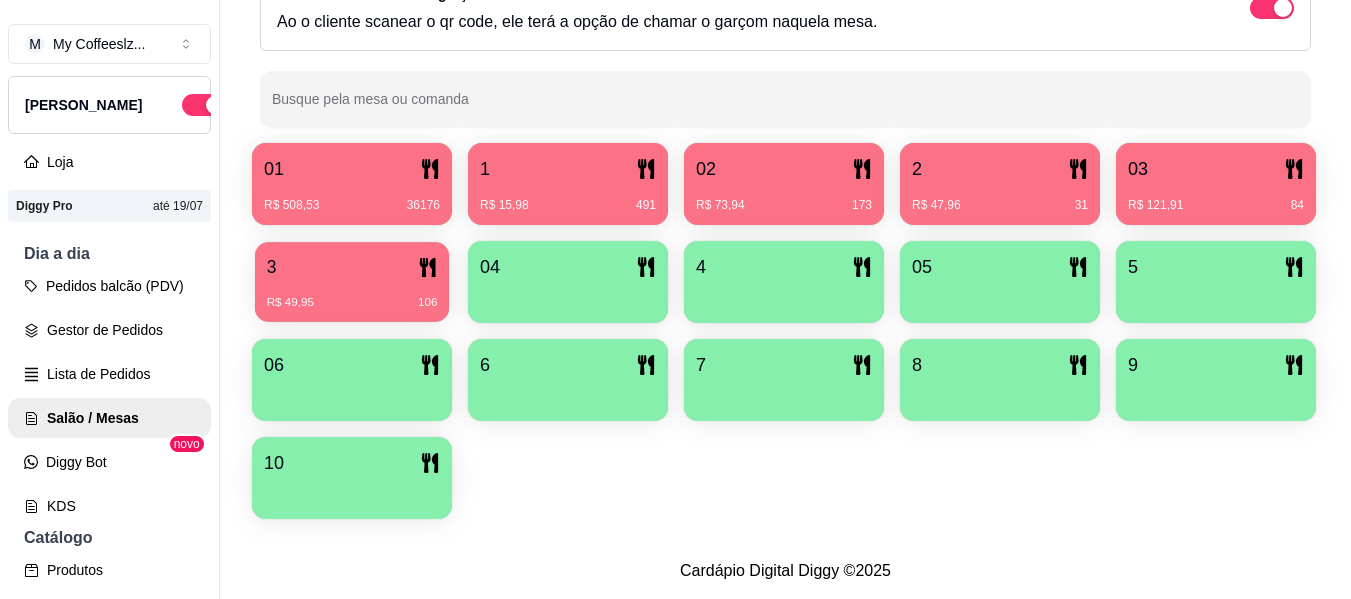 click on "3" at bounding box center (352, 267) 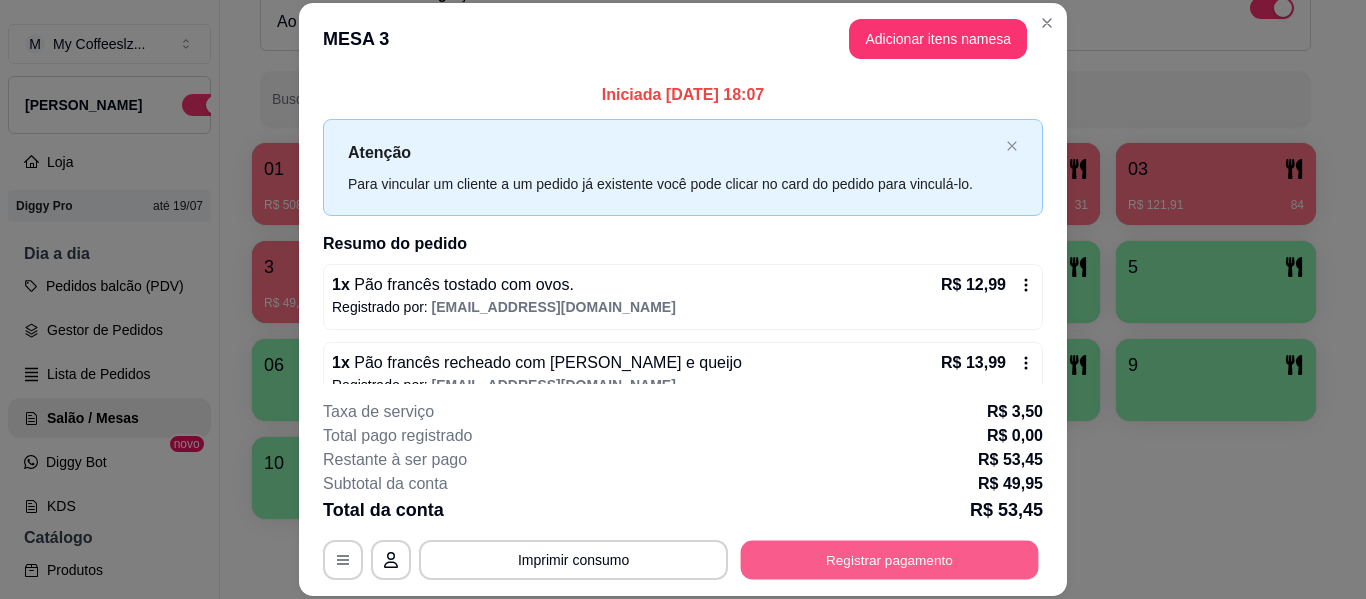 click on "Registrar pagamento" at bounding box center (890, 560) 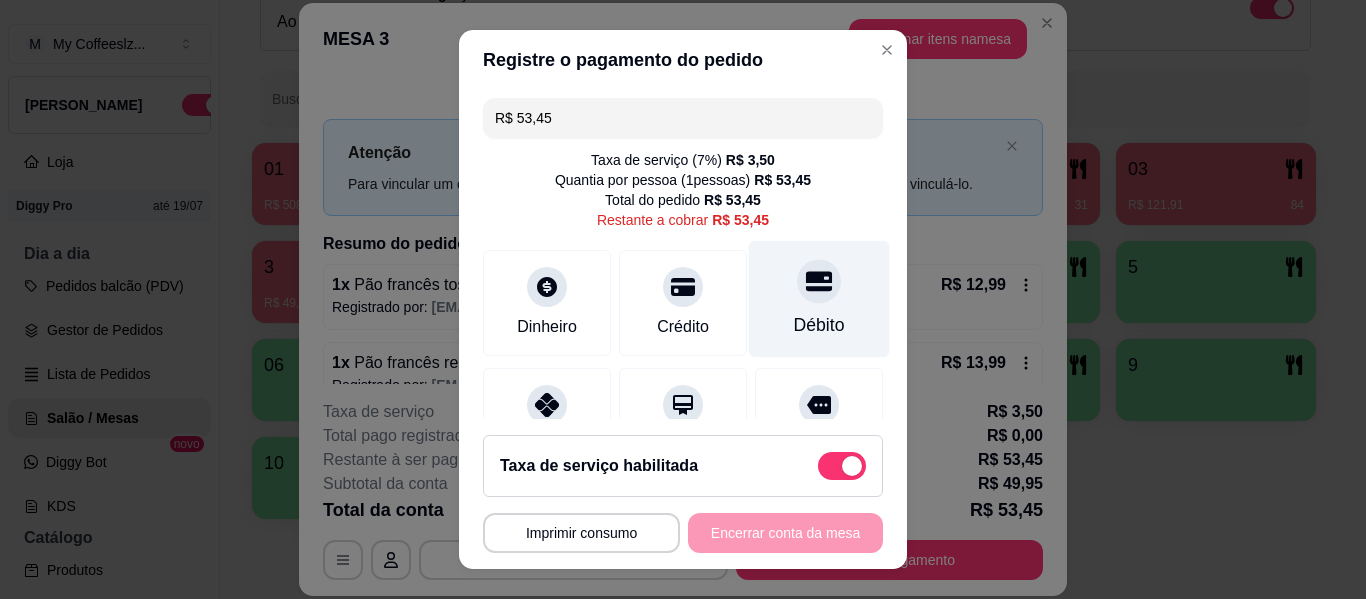 click on "Débito" at bounding box center [819, 299] 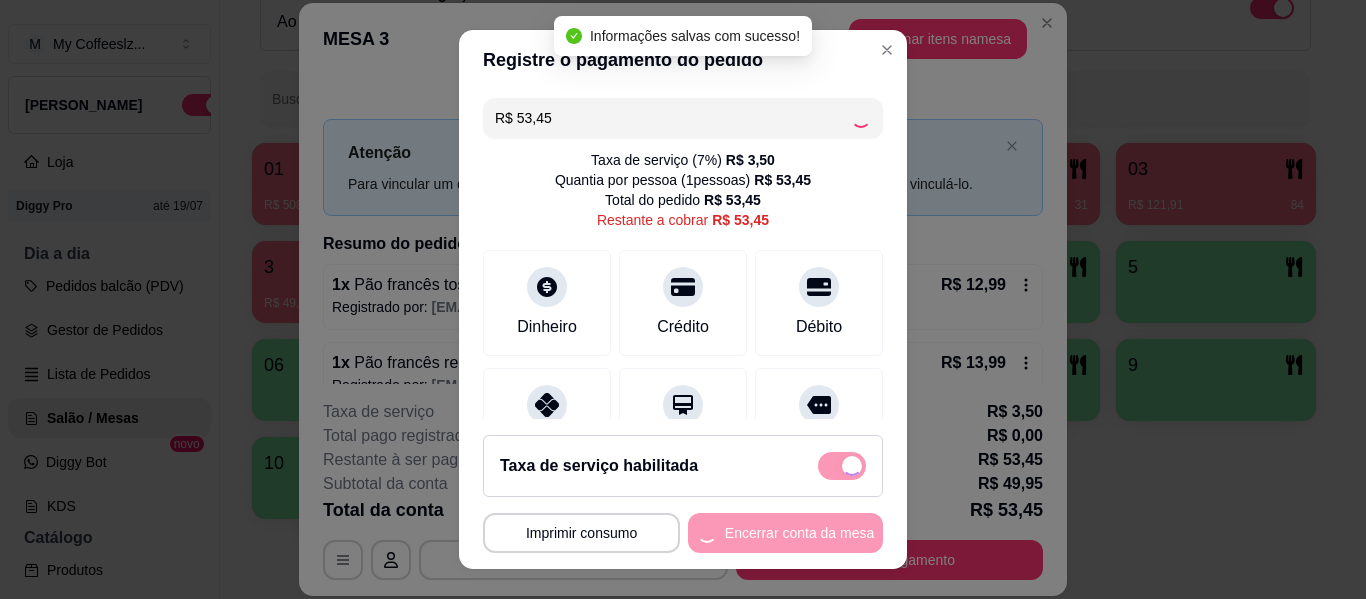 type on "R$ 0,00" 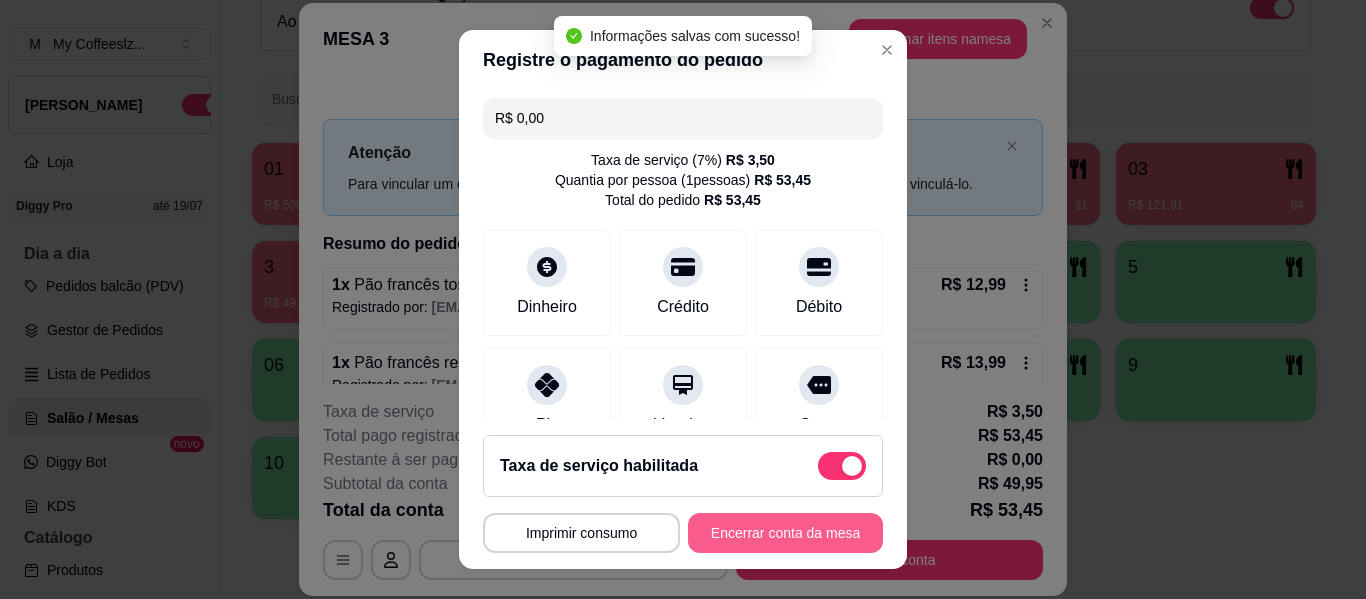 click on "Encerrar conta da mesa" at bounding box center [785, 533] 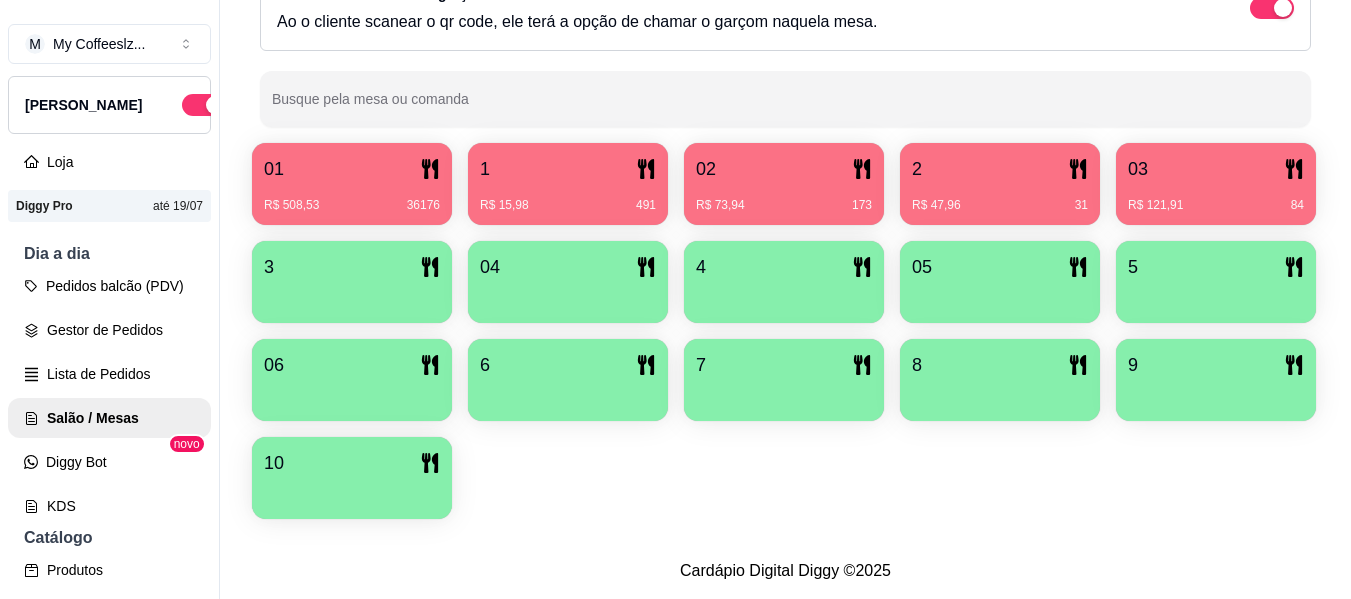 click on "R$ 121,91 84" at bounding box center (1216, 205) 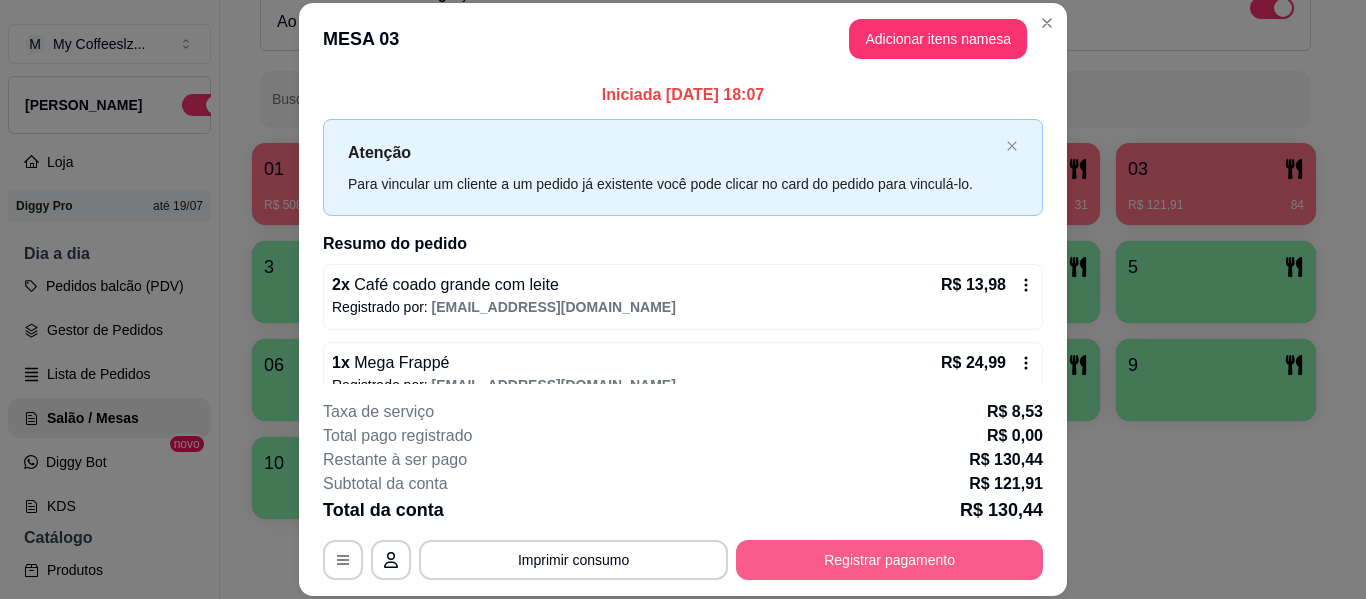 click on "Registrar pagamento" at bounding box center [889, 560] 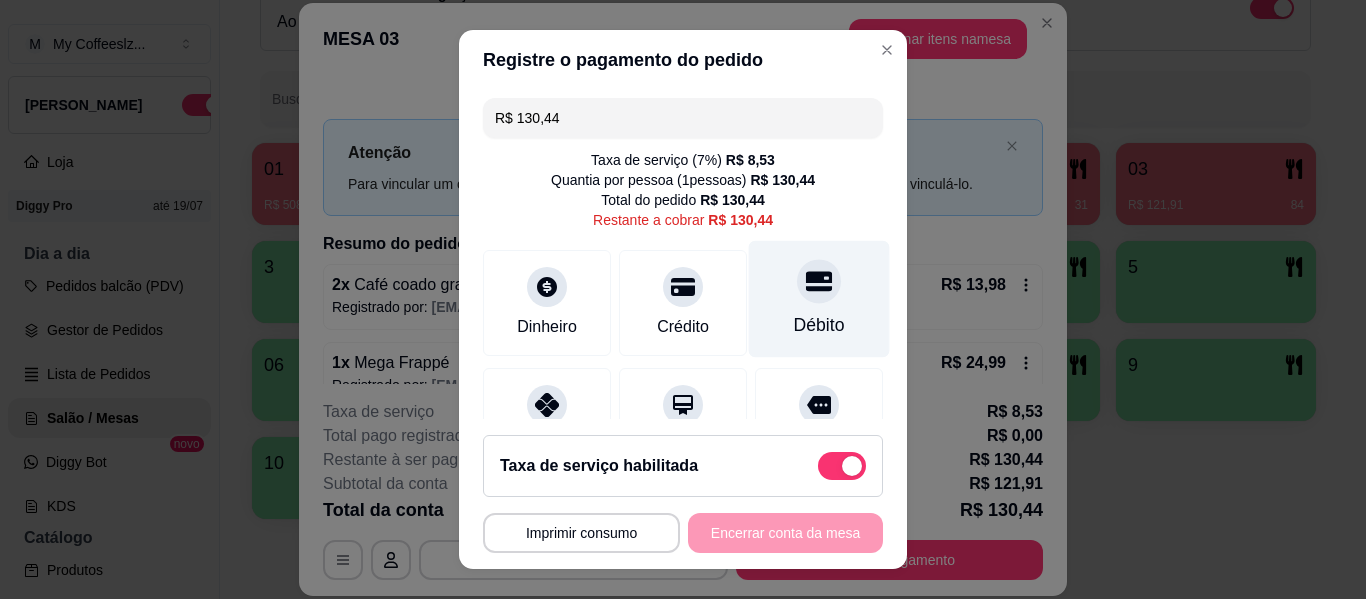 click 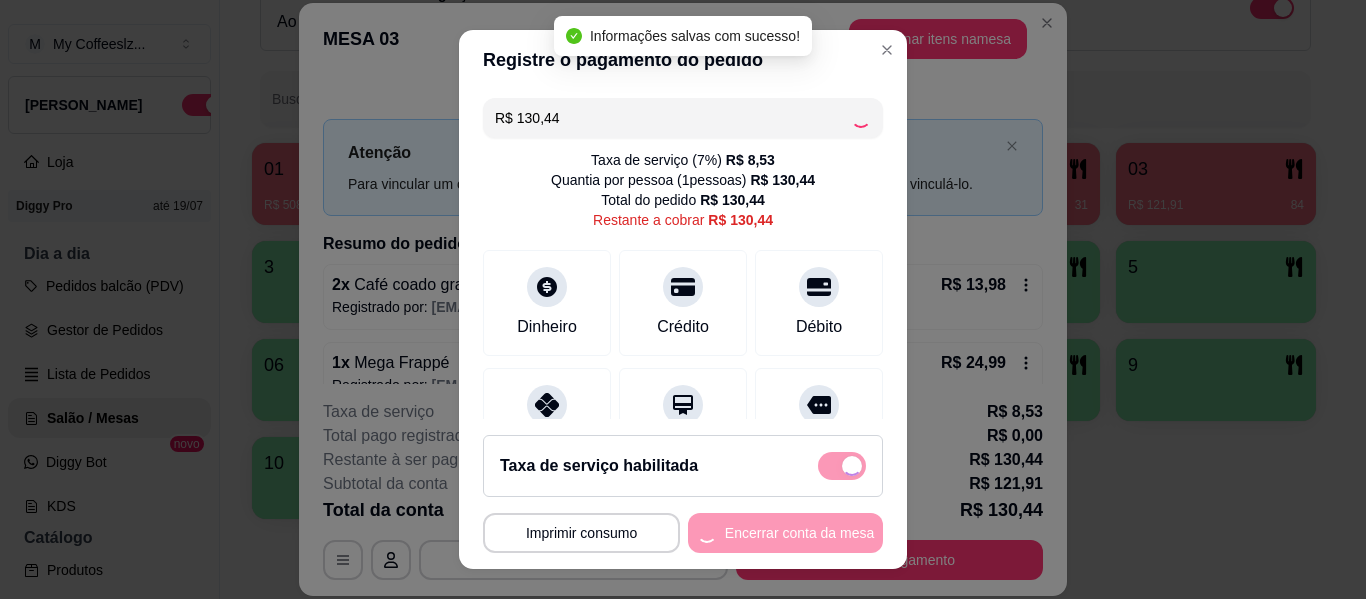 type on "R$ 0,00" 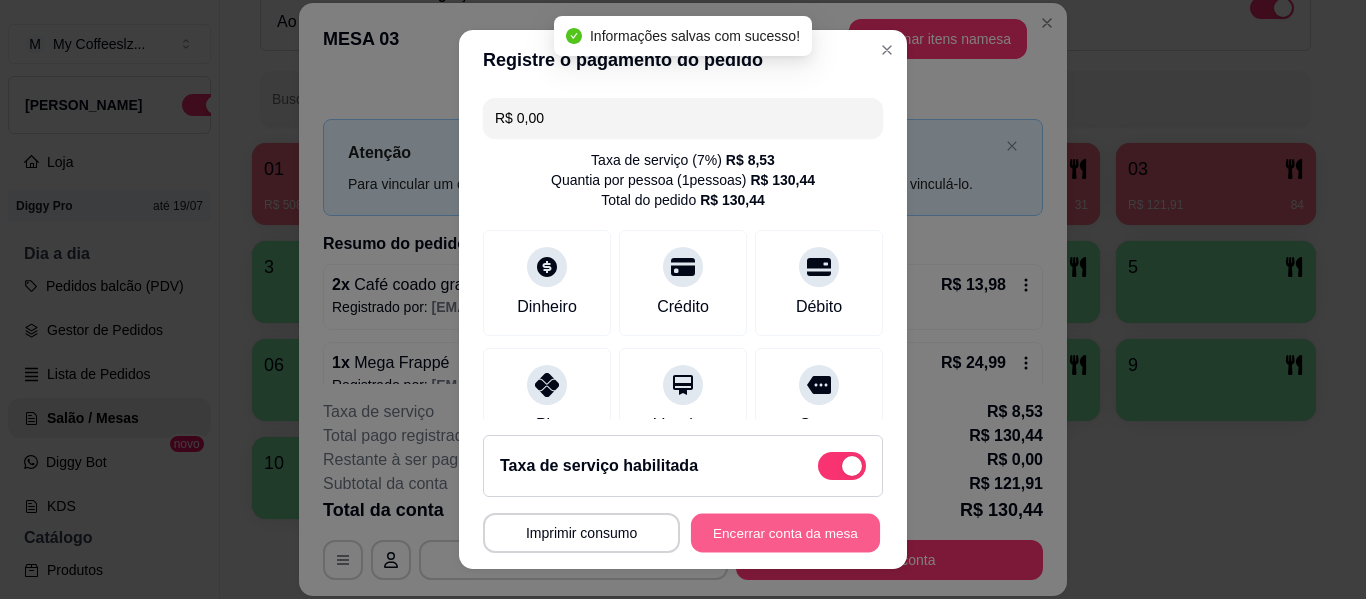 click on "Encerrar conta da mesa" at bounding box center (785, 533) 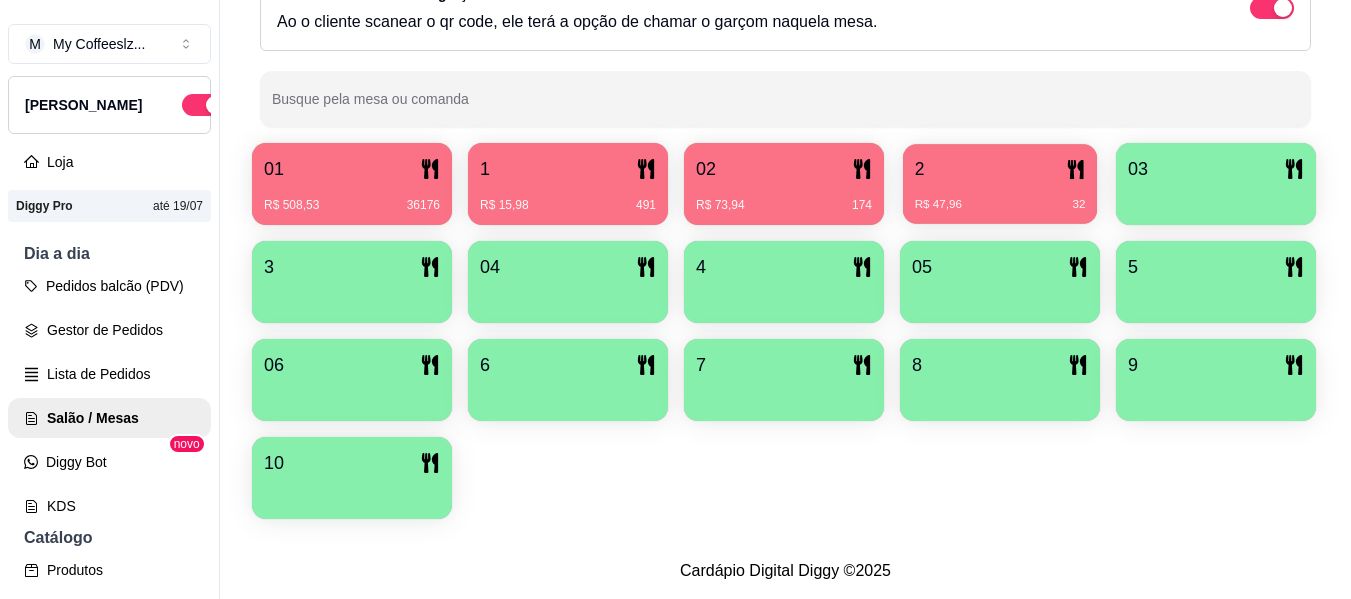 click on "R$ 47,96 32" at bounding box center (1000, 197) 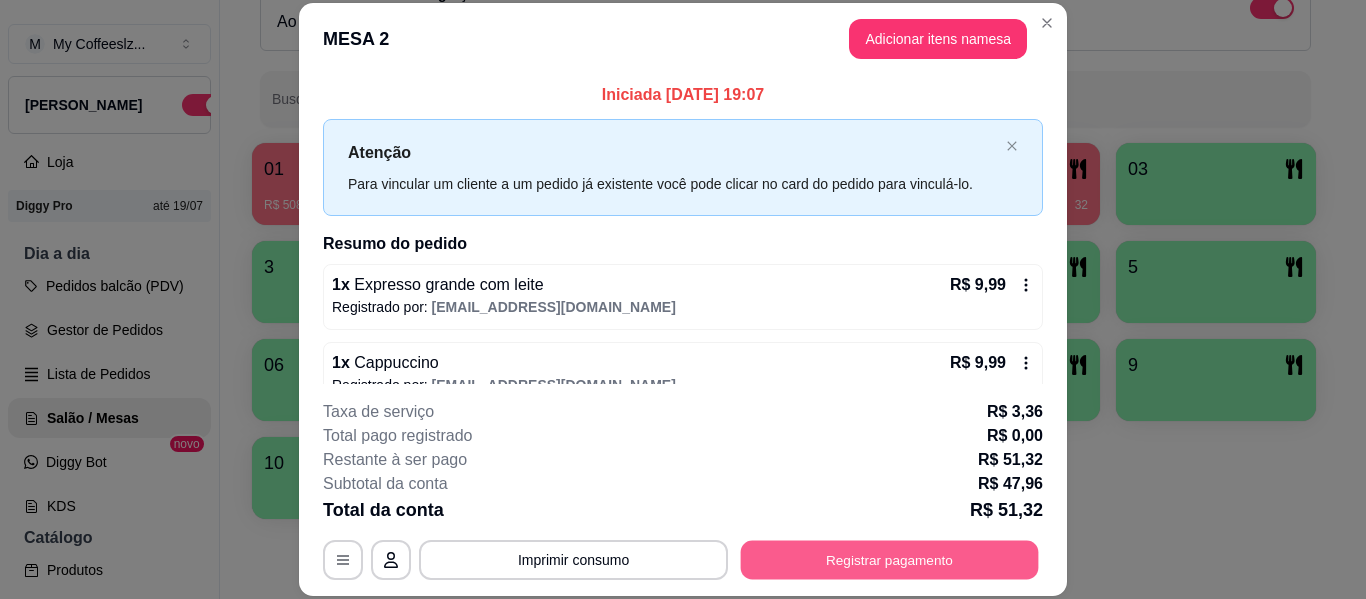 click on "Registrar pagamento" at bounding box center [890, 560] 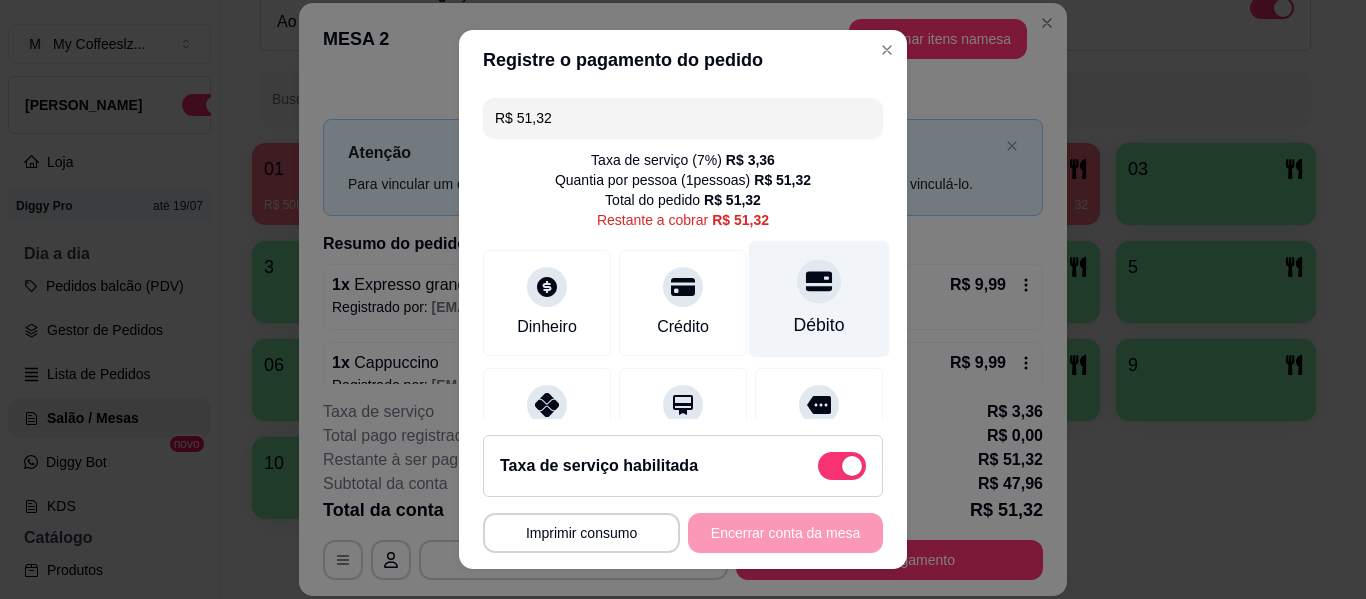 click at bounding box center (819, 281) 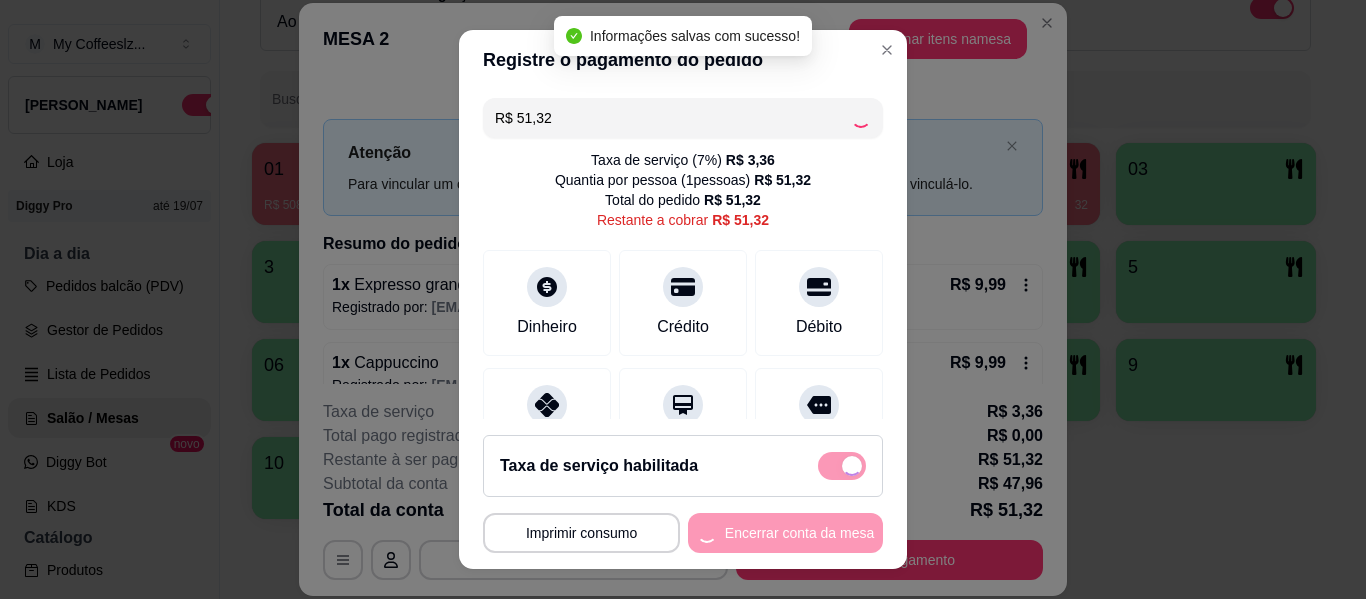 type on "R$ 0,00" 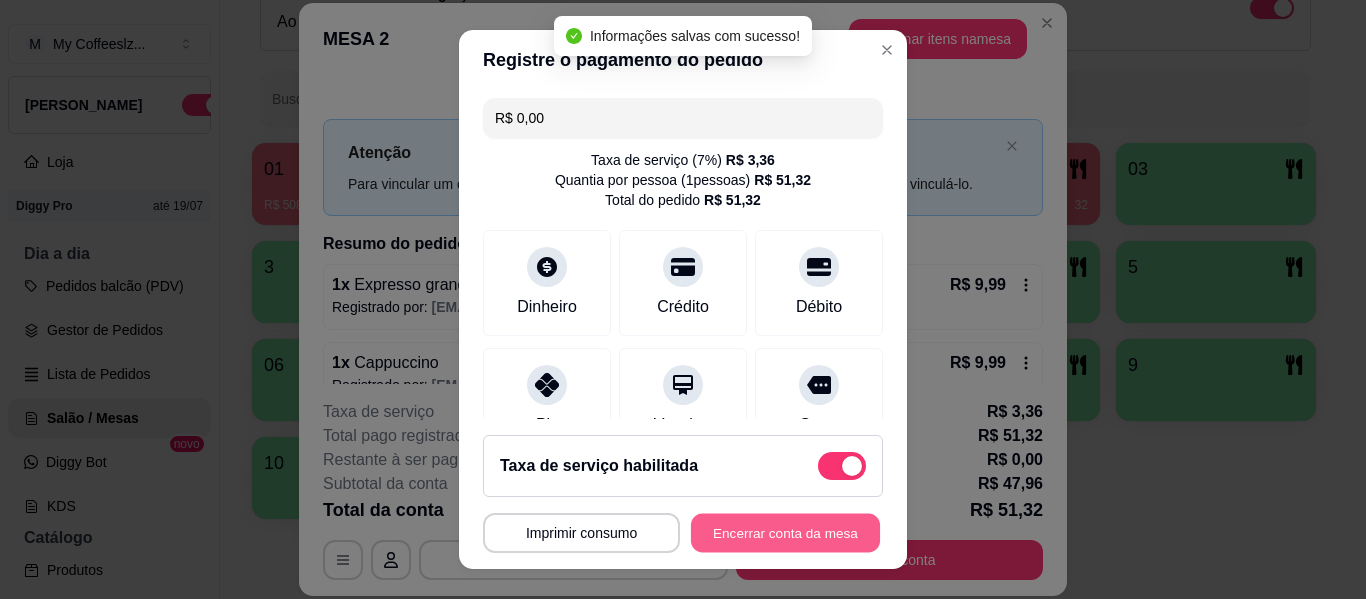 click on "Encerrar conta da mesa" at bounding box center (785, 533) 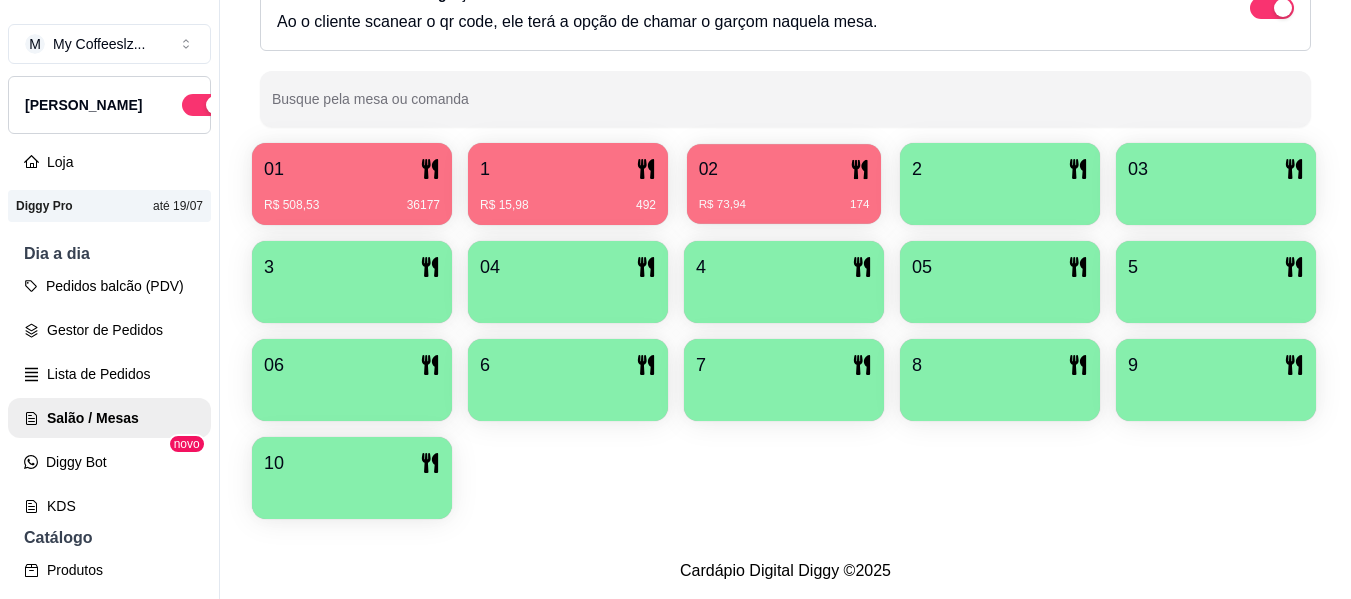 click on "02" at bounding box center [784, 169] 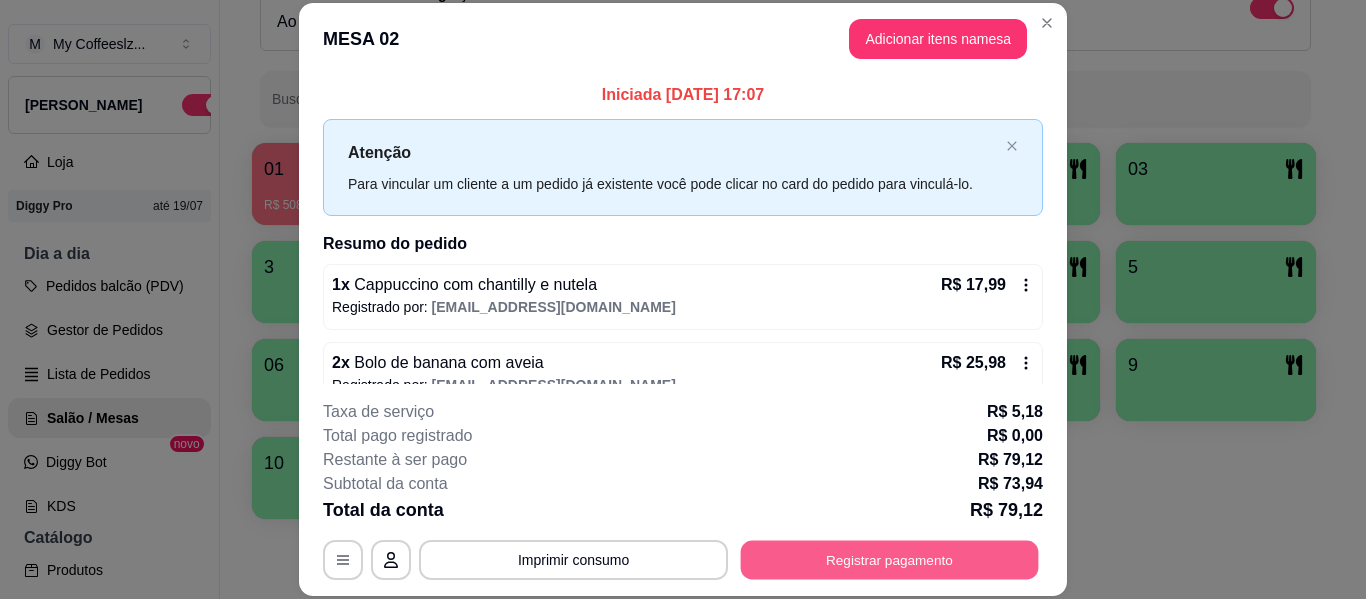 click on "Registrar pagamento" at bounding box center (890, 560) 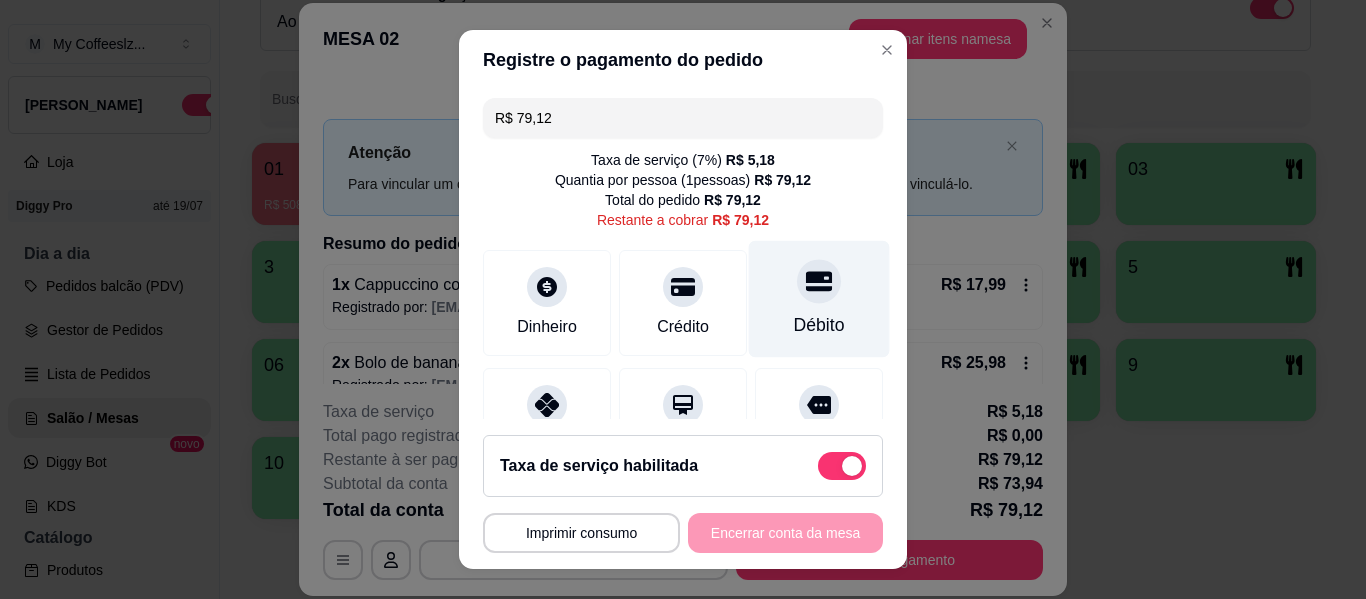 click at bounding box center [819, 281] 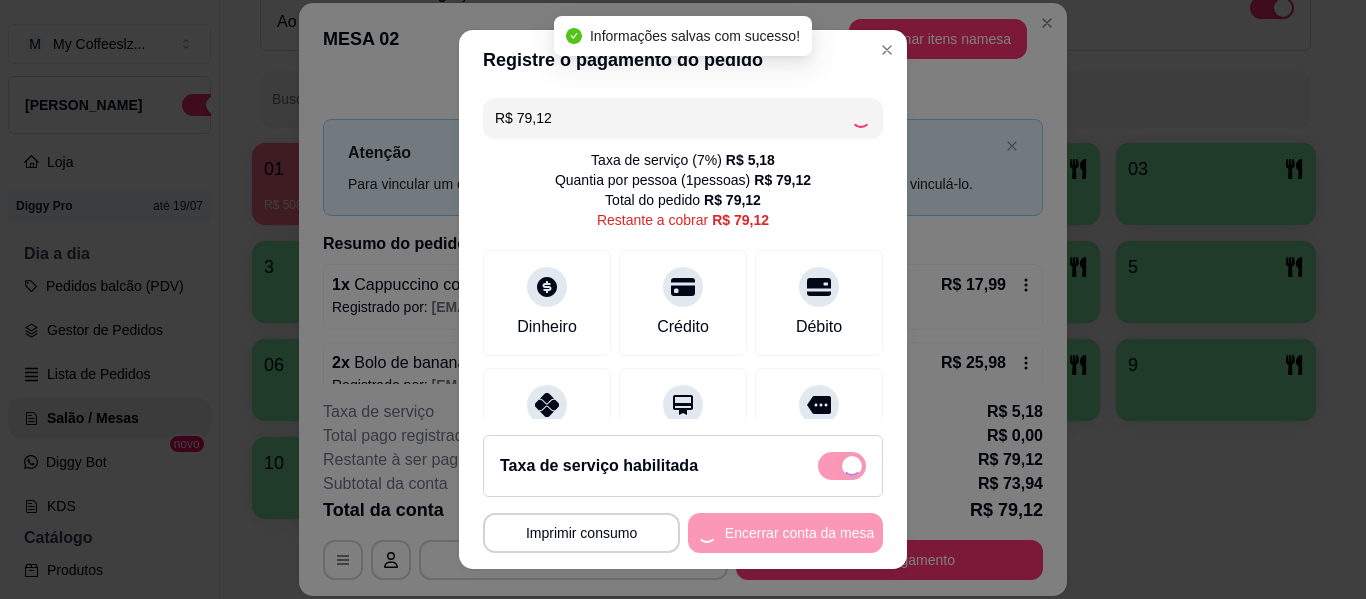 type on "R$ 0,00" 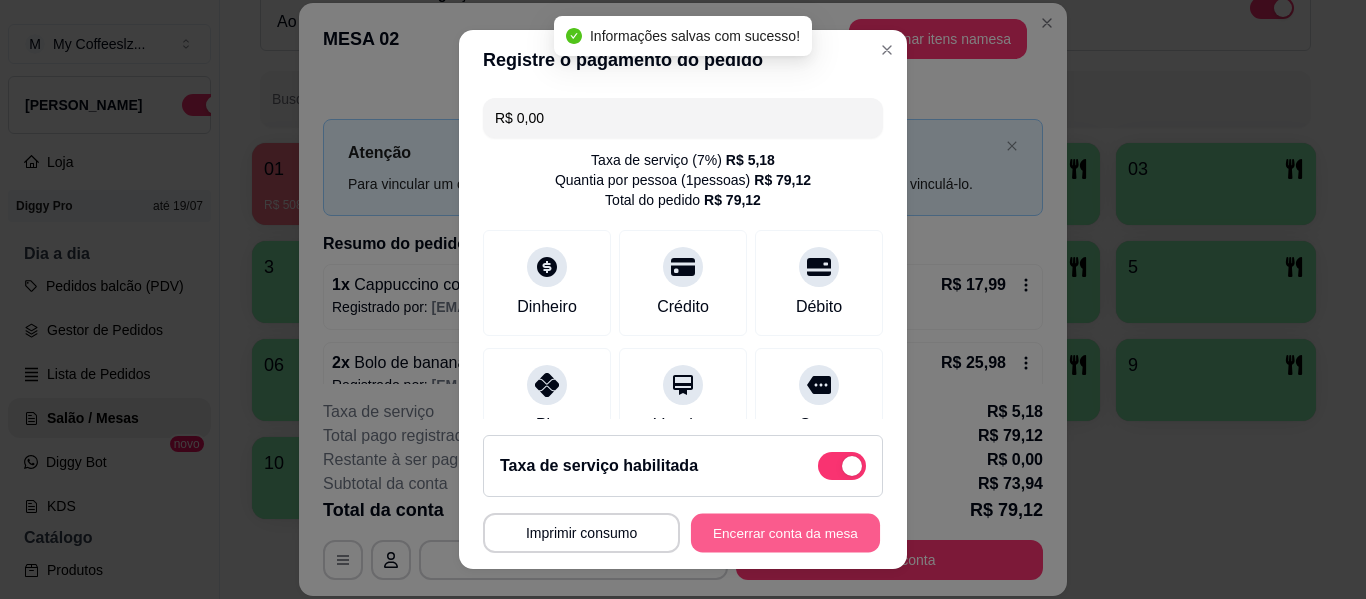 click on "Encerrar conta da mesa" at bounding box center [785, 533] 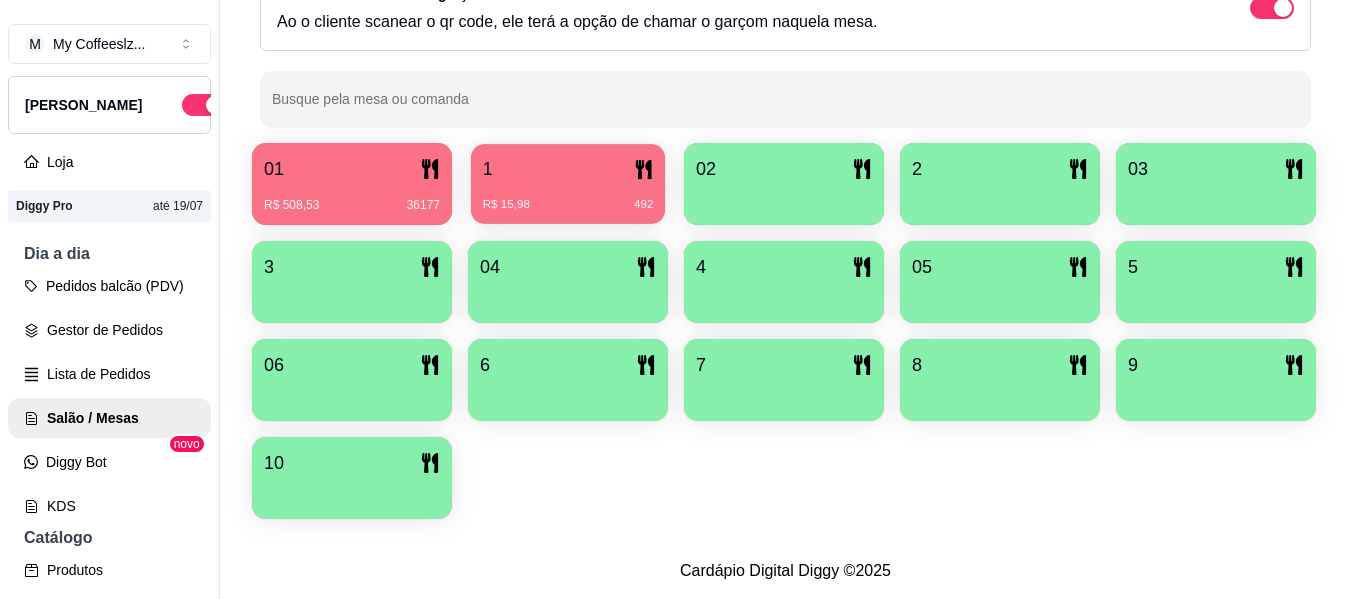 click on "R$ 15,98 492" at bounding box center (568, 205) 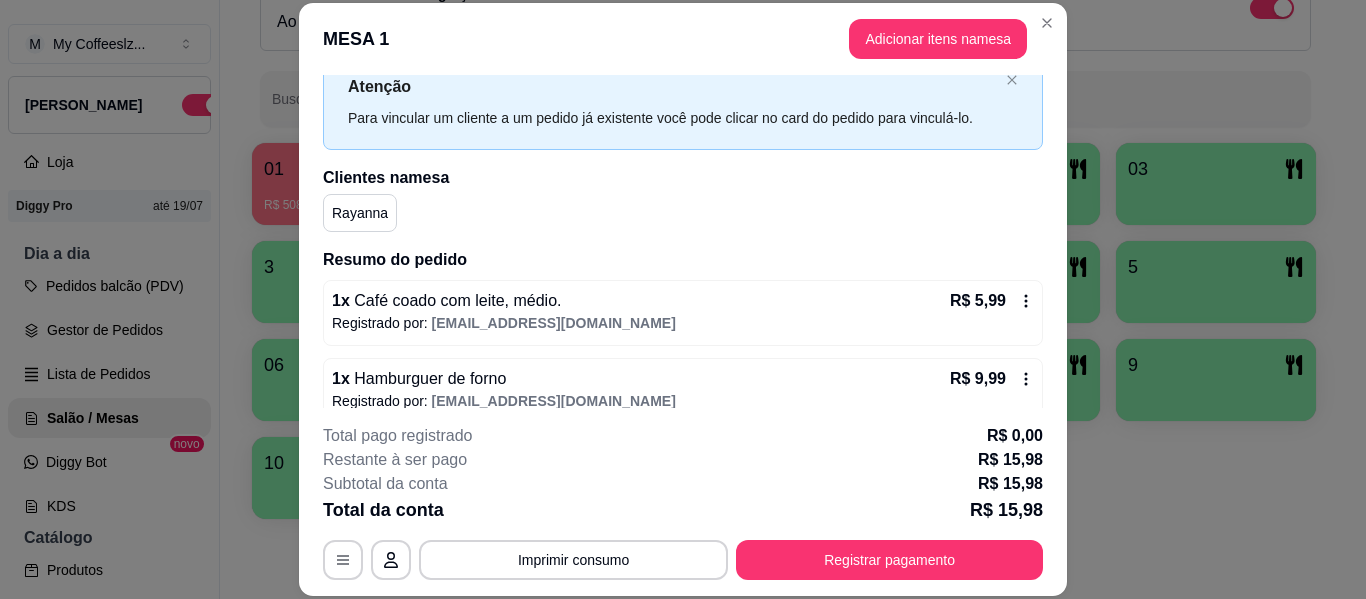 scroll, scrollTop: 90, scrollLeft: 0, axis: vertical 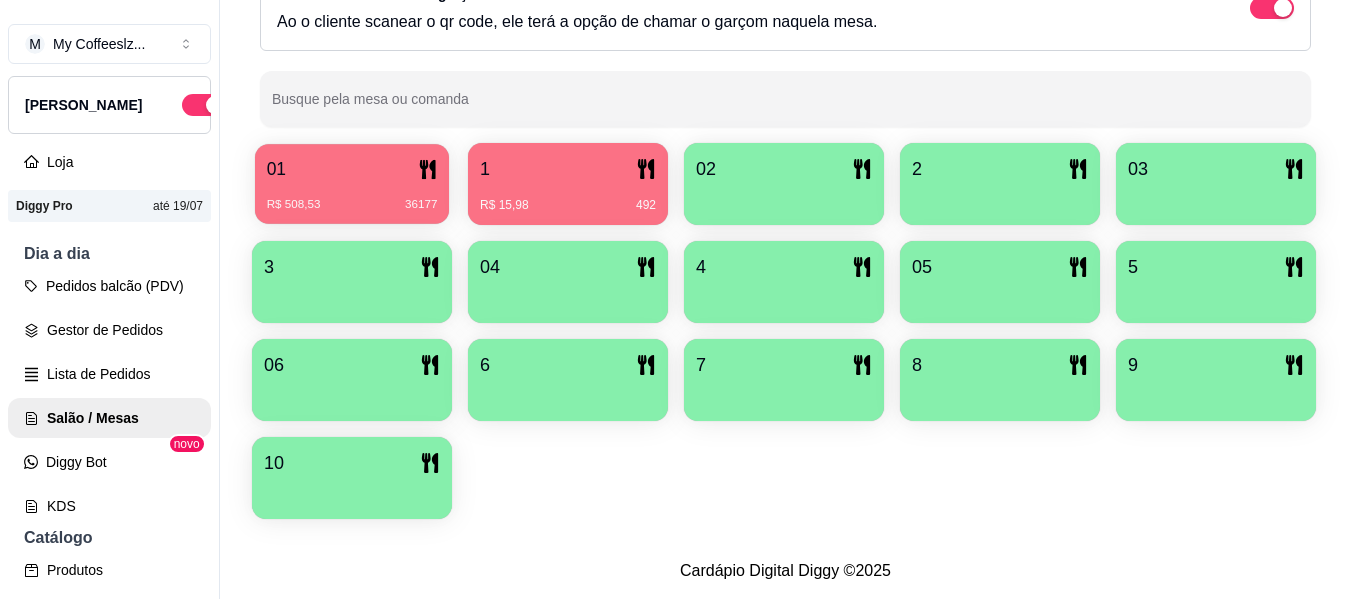 click on "01" at bounding box center (352, 169) 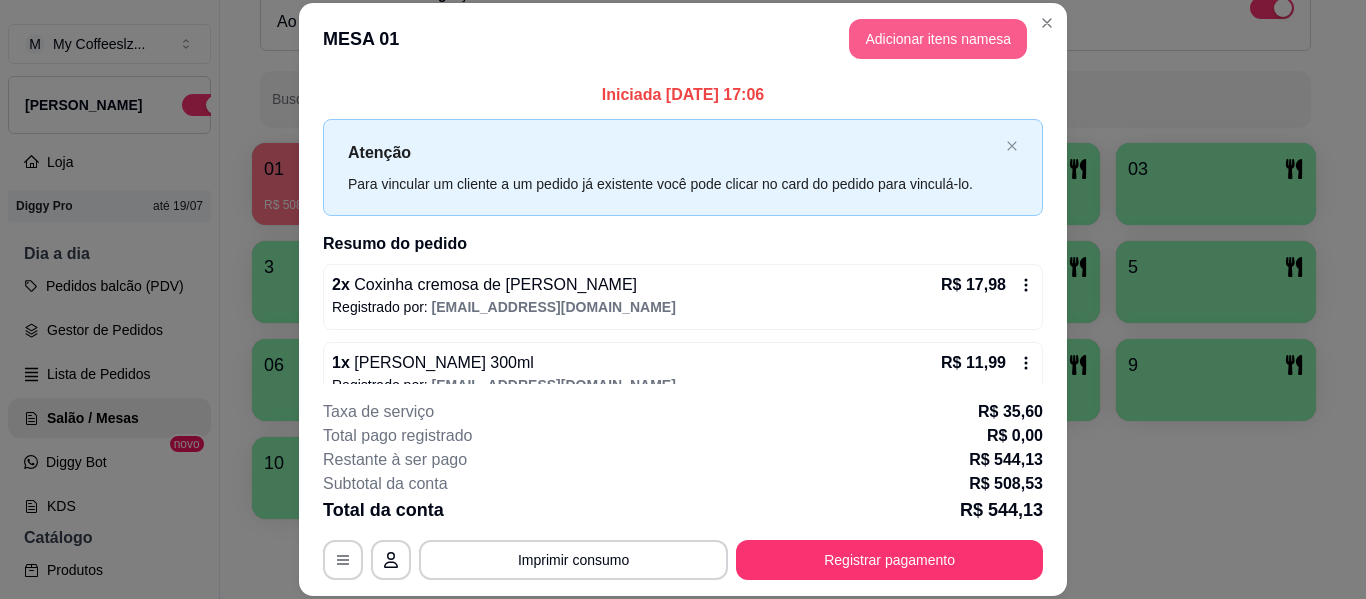 click on "Adicionar itens na  mesa" at bounding box center [938, 39] 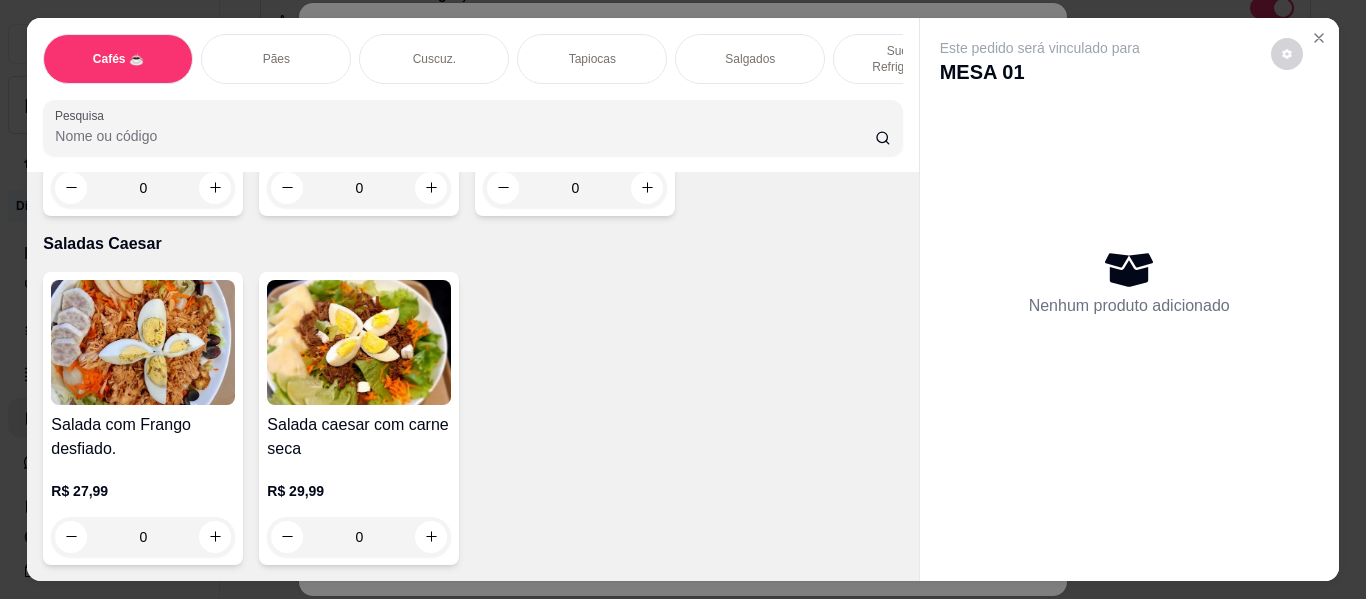 scroll, scrollTop: 12700, scrollLeft: 0, axis: vertical 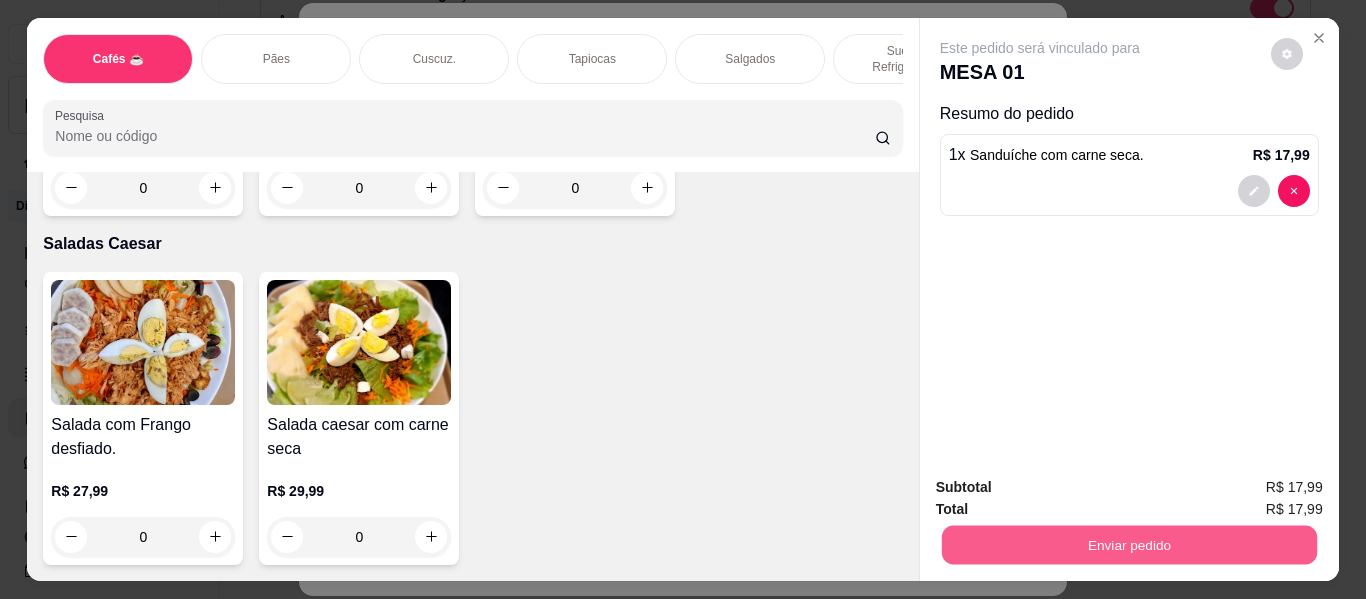 click on "Enviar pedido" at bounding box center [1128, 545] 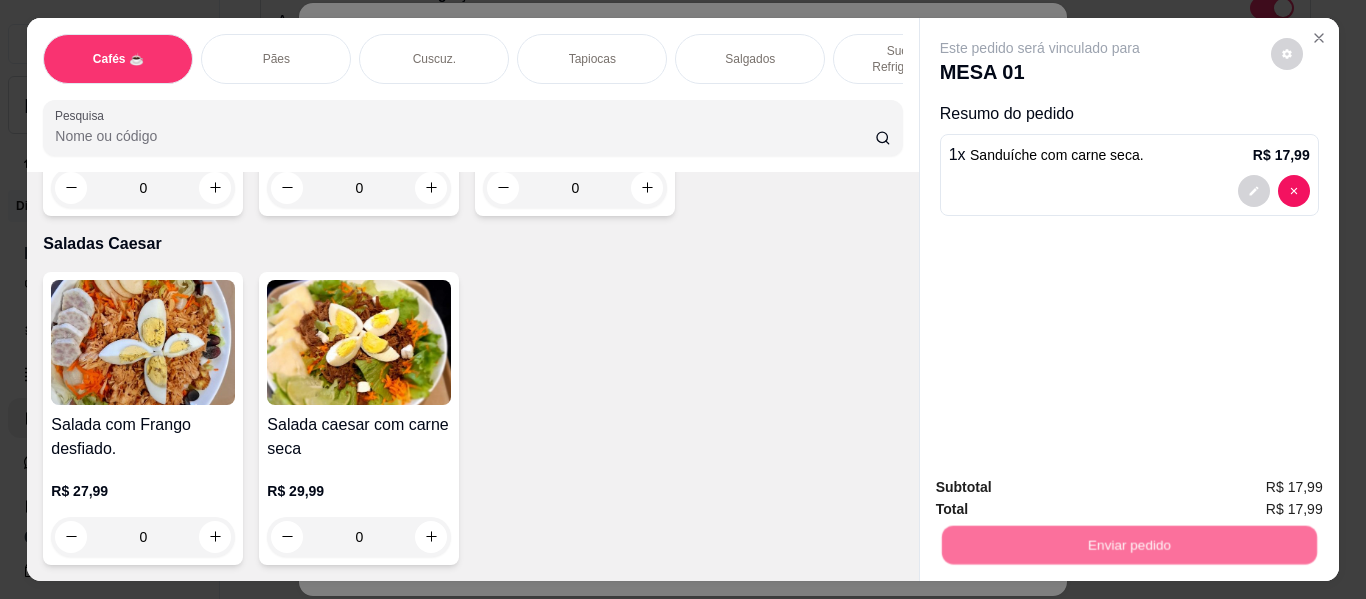 click on "Não registrar e enviar pedido" at bounding box center (1063, 487) 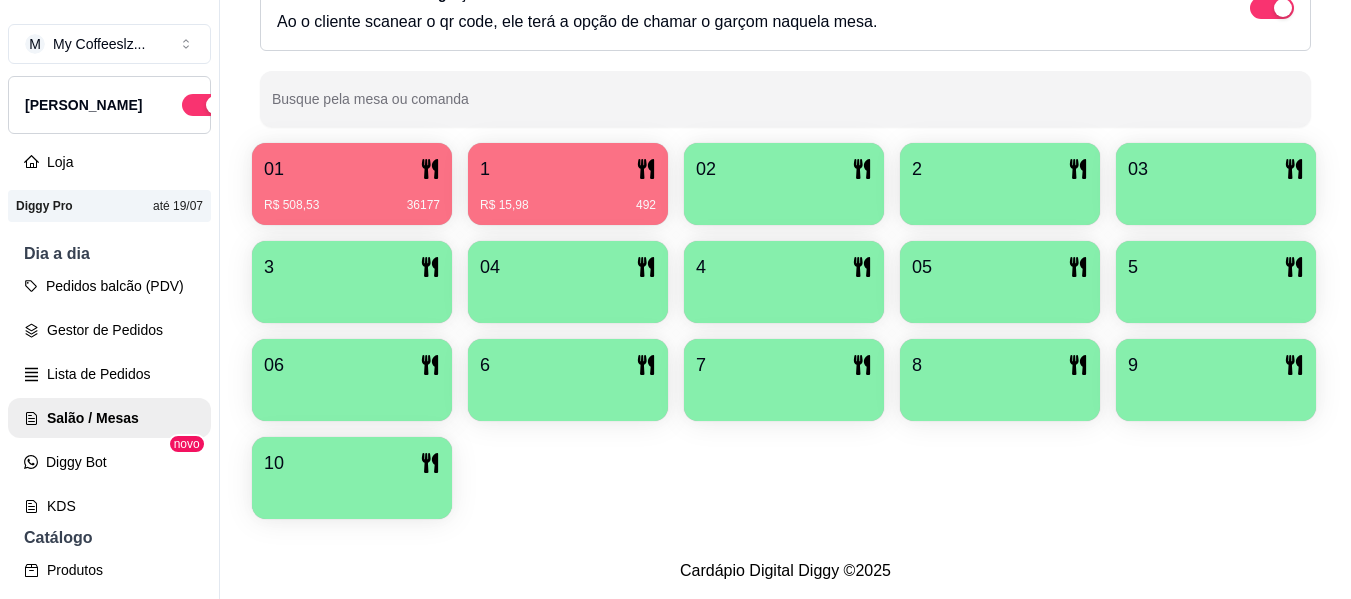 click on "02" at bounding box center (784, 169) 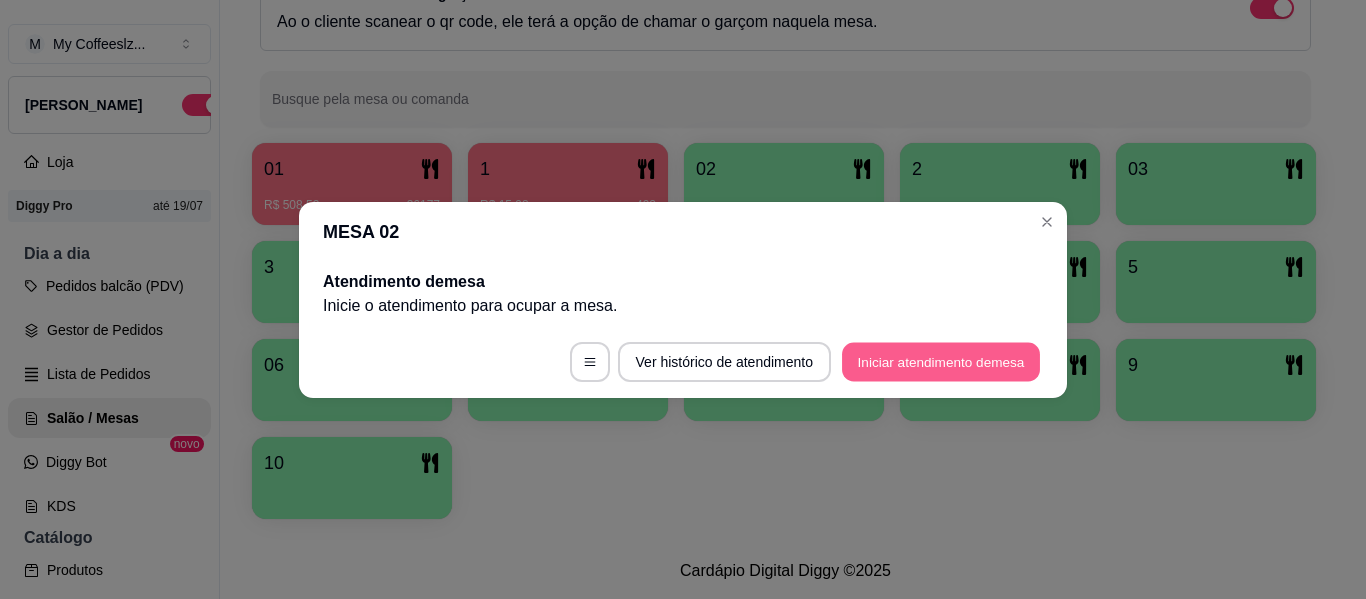 click on "Iniciar atendimento de  mesa" at bounding box center [941, 361] 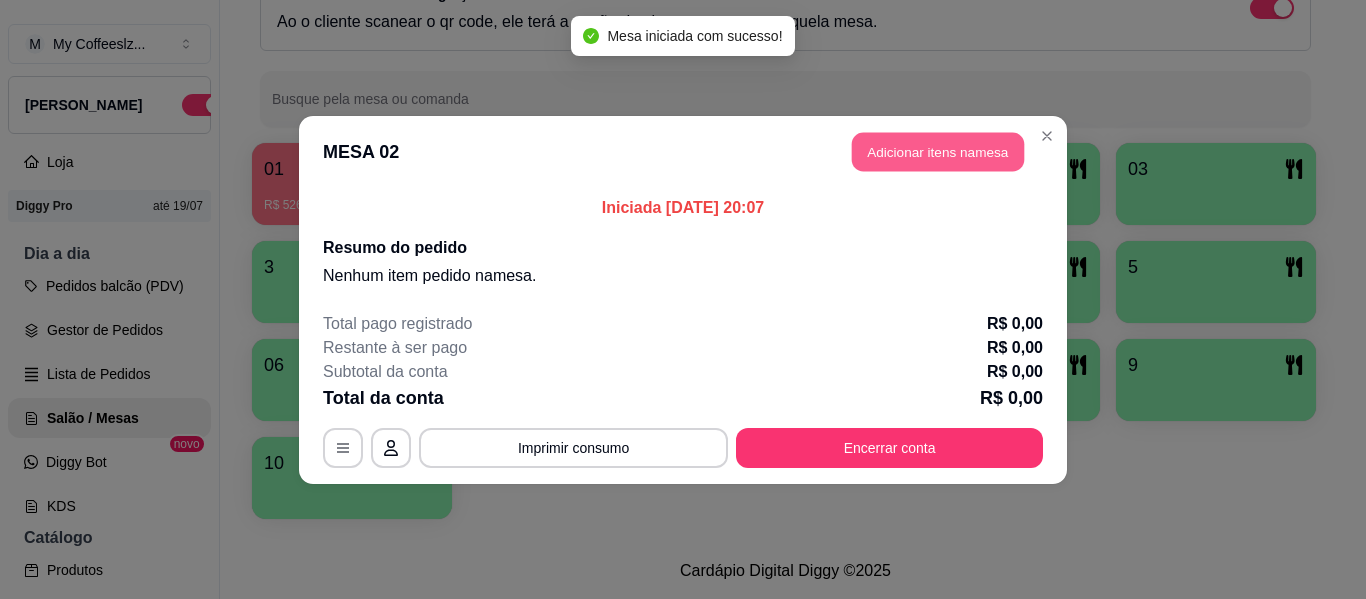 click on "Adicionar itens na  mesa" at bounding box center (938, 151) 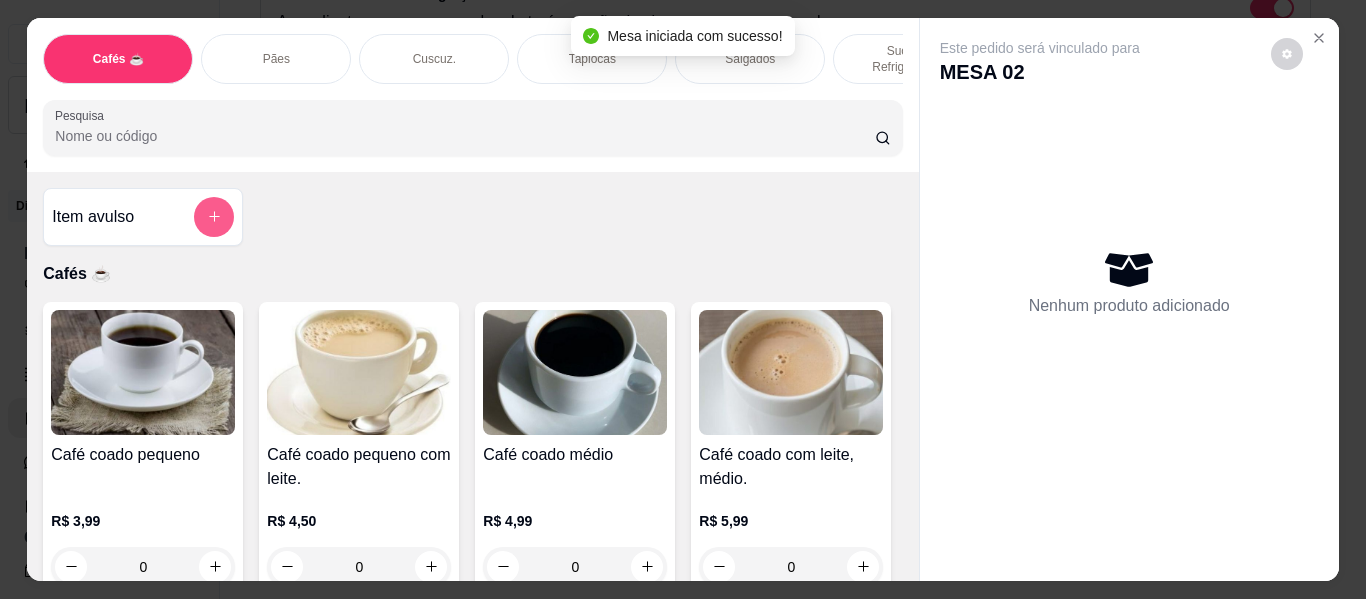 click 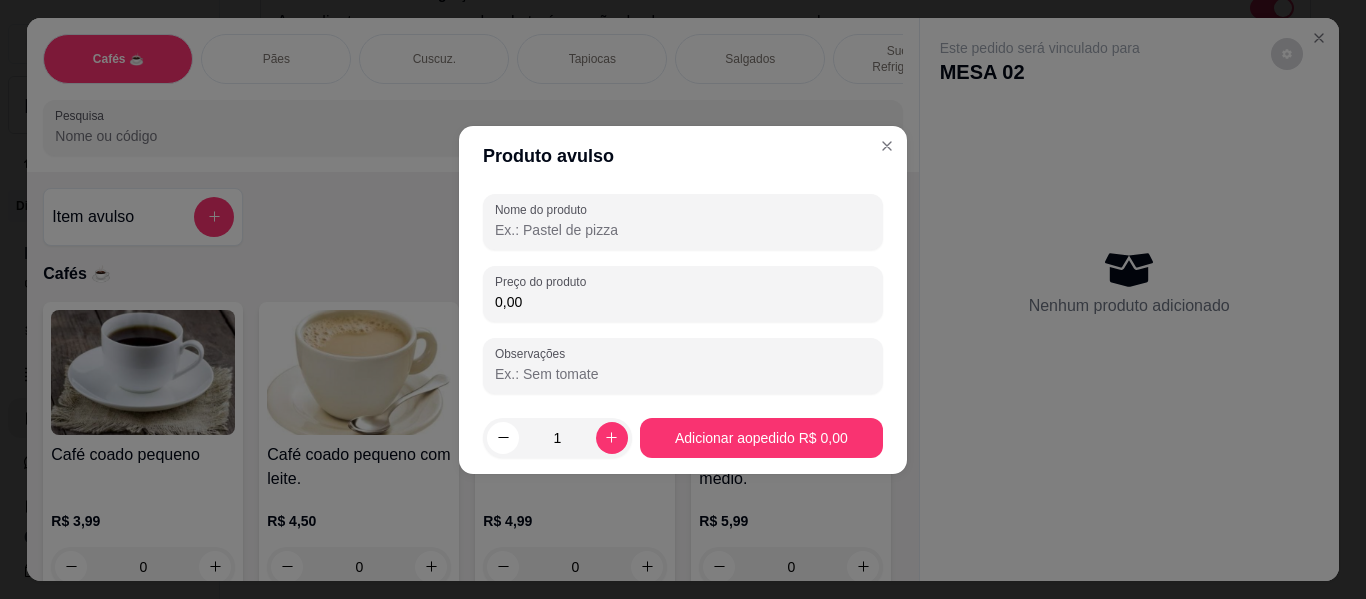 click on "Nome do produto" at bounding box center (683, 230) 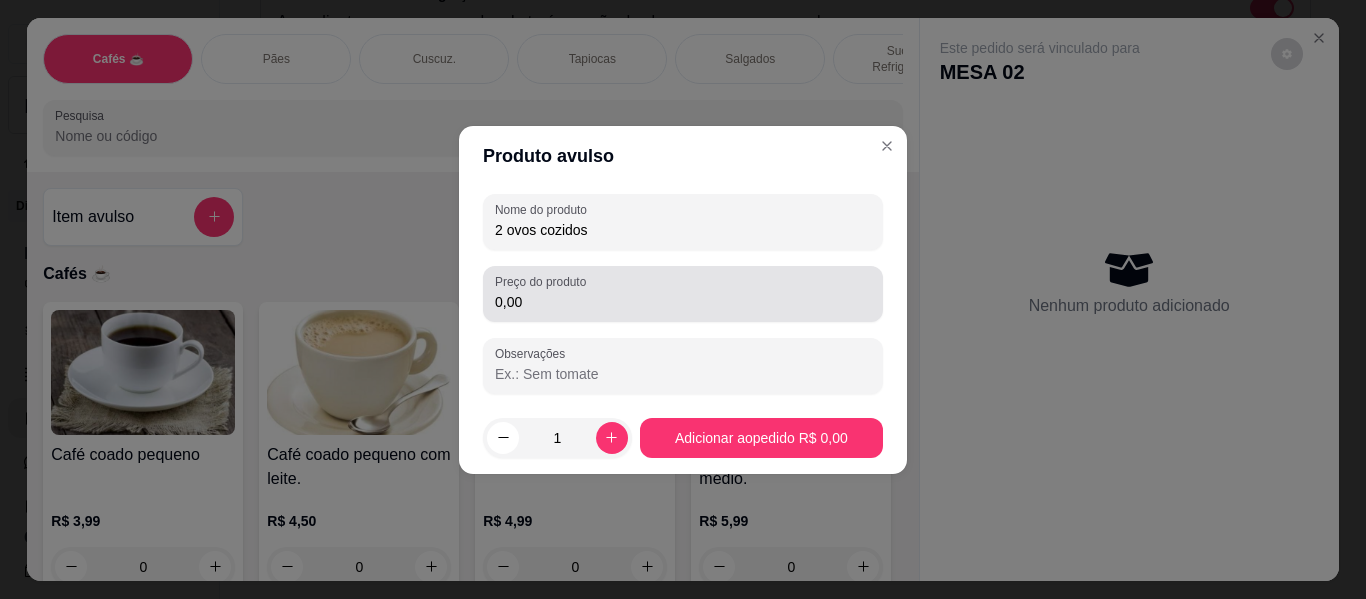 type on "2 ovos cozidos" 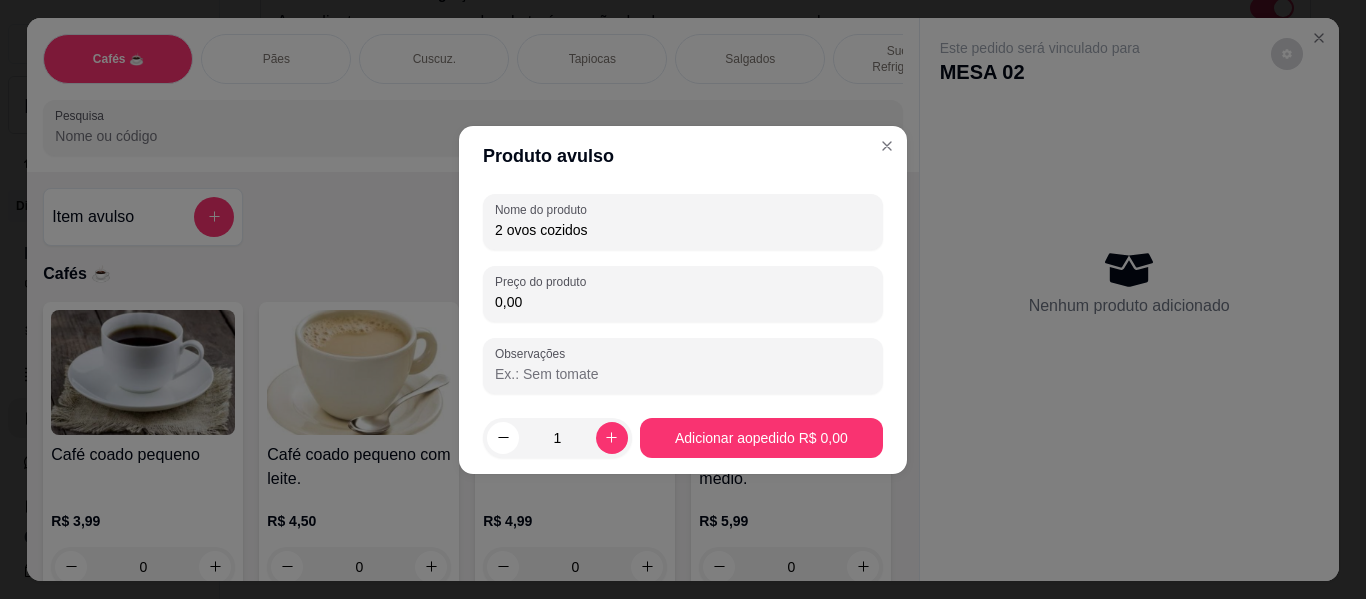 click on "0,00" at bounding box center (683, 302) 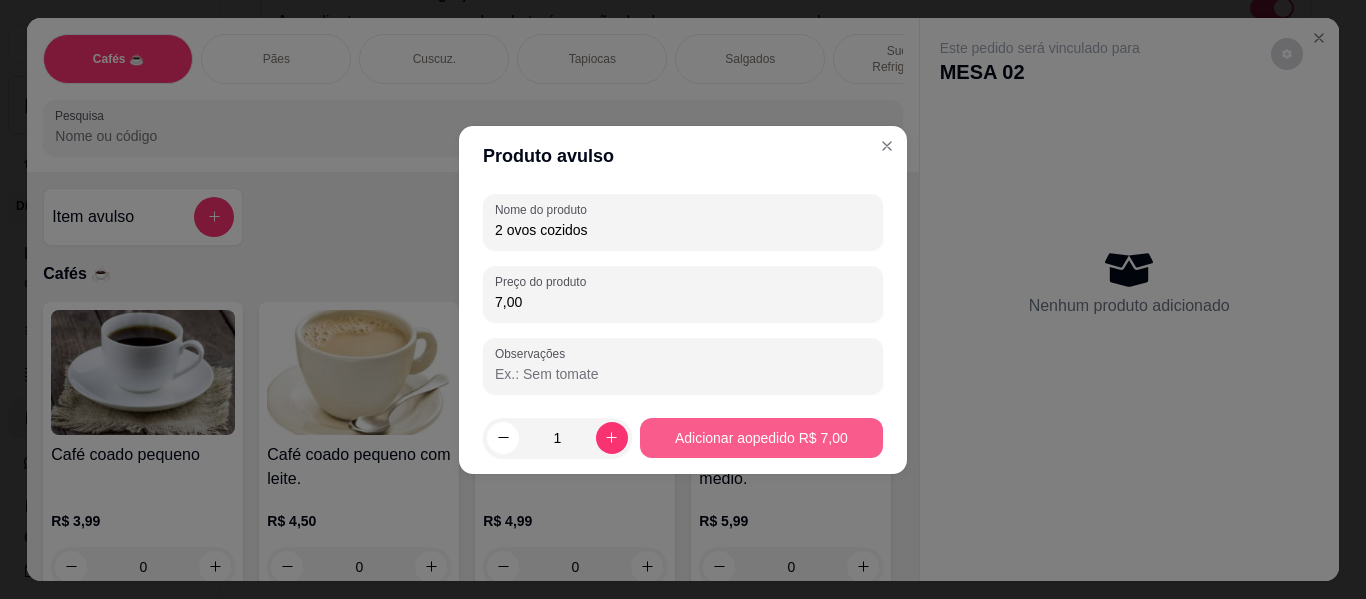 type on "7,00" 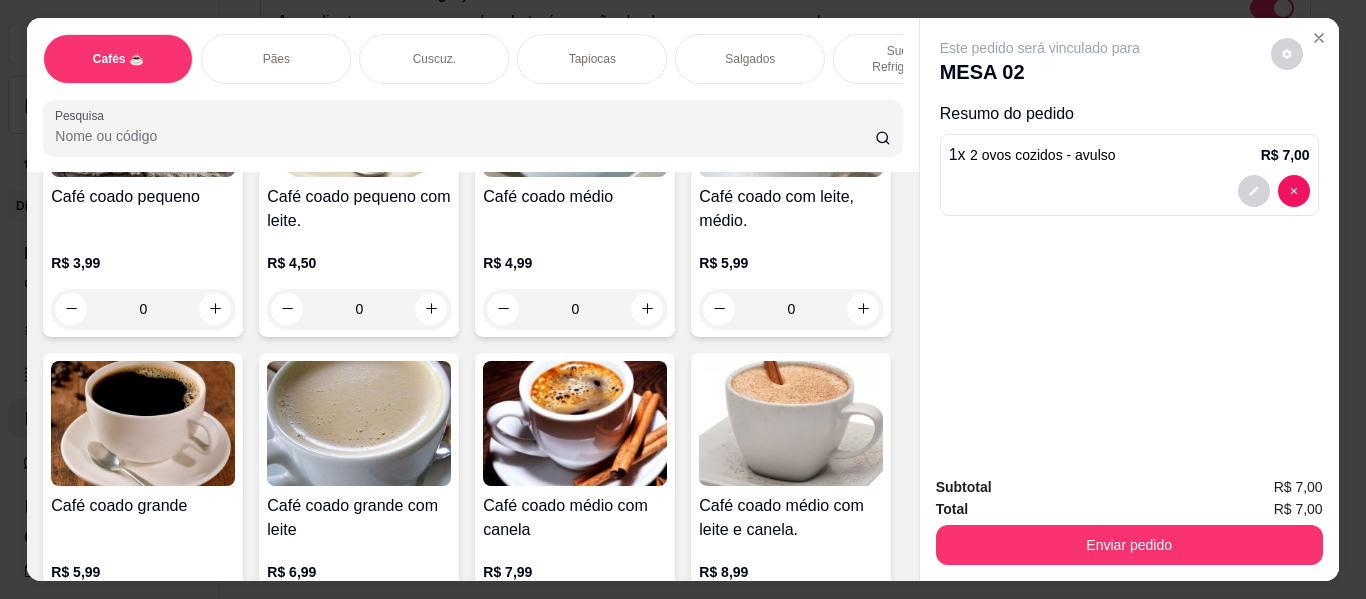 scroll, scrollTop: 400, scrollLeft: 0, axis: vertical 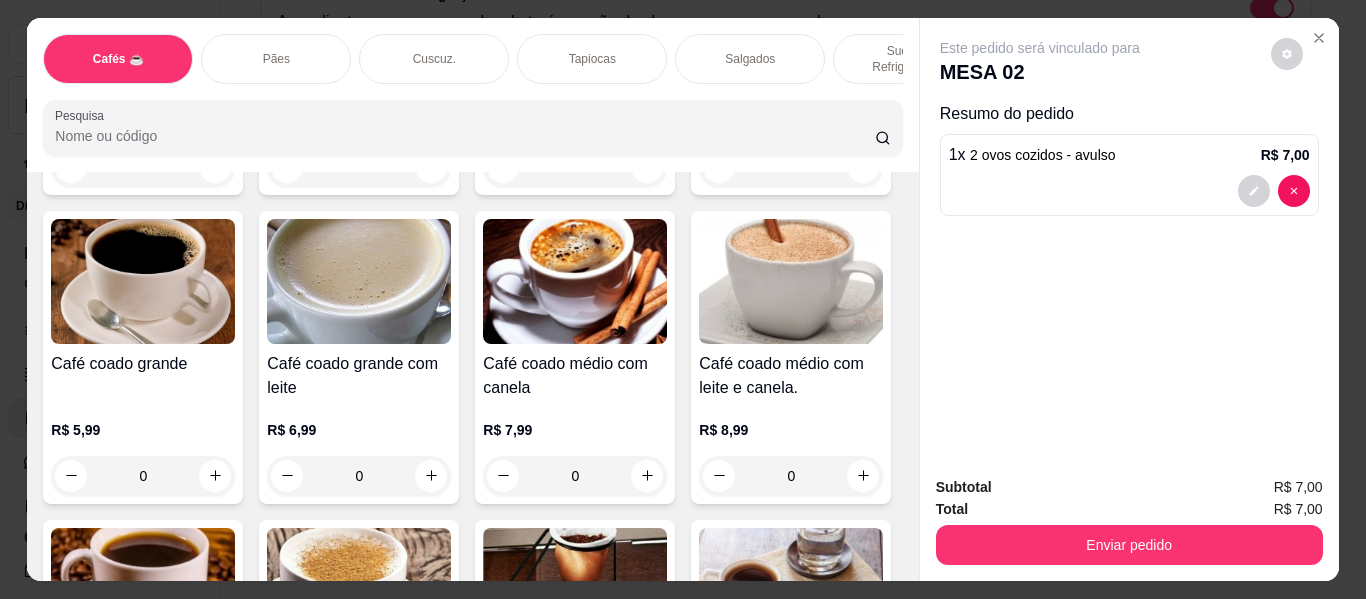 click on "Sucos e Refrigerantes" at bounding box center (908, 59) 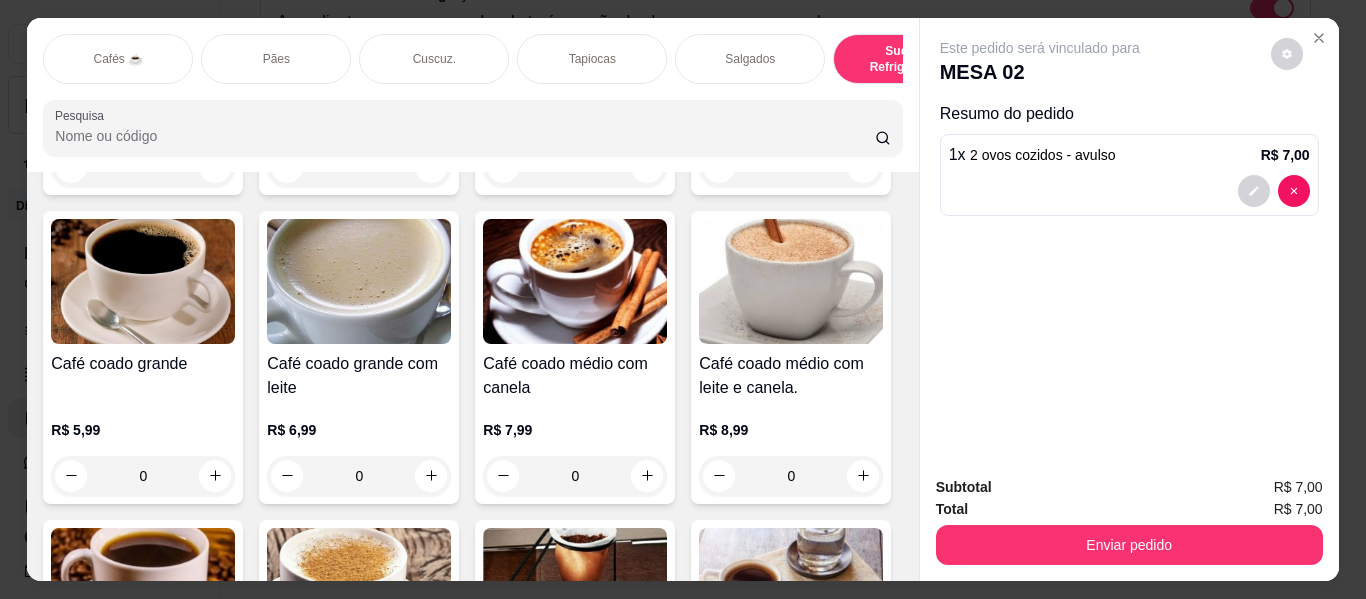 scroll, scrollTop: 9512, scrollLeft: 0, axis: vertical 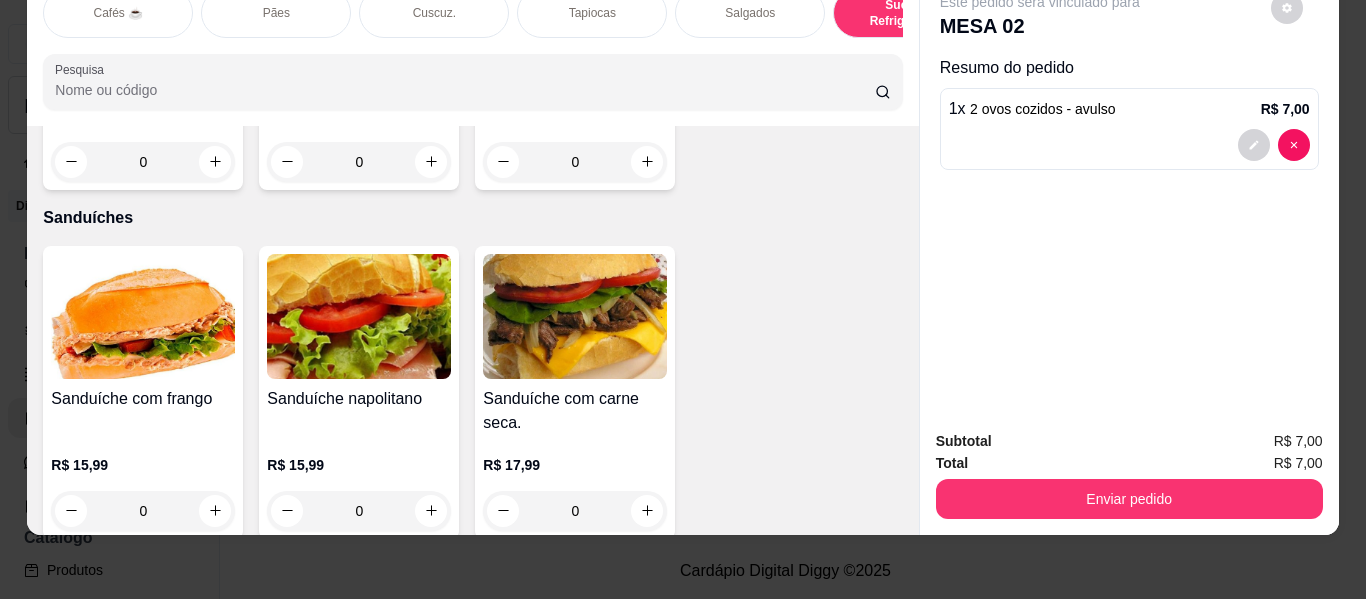 click at bounding box center [215, -2042] 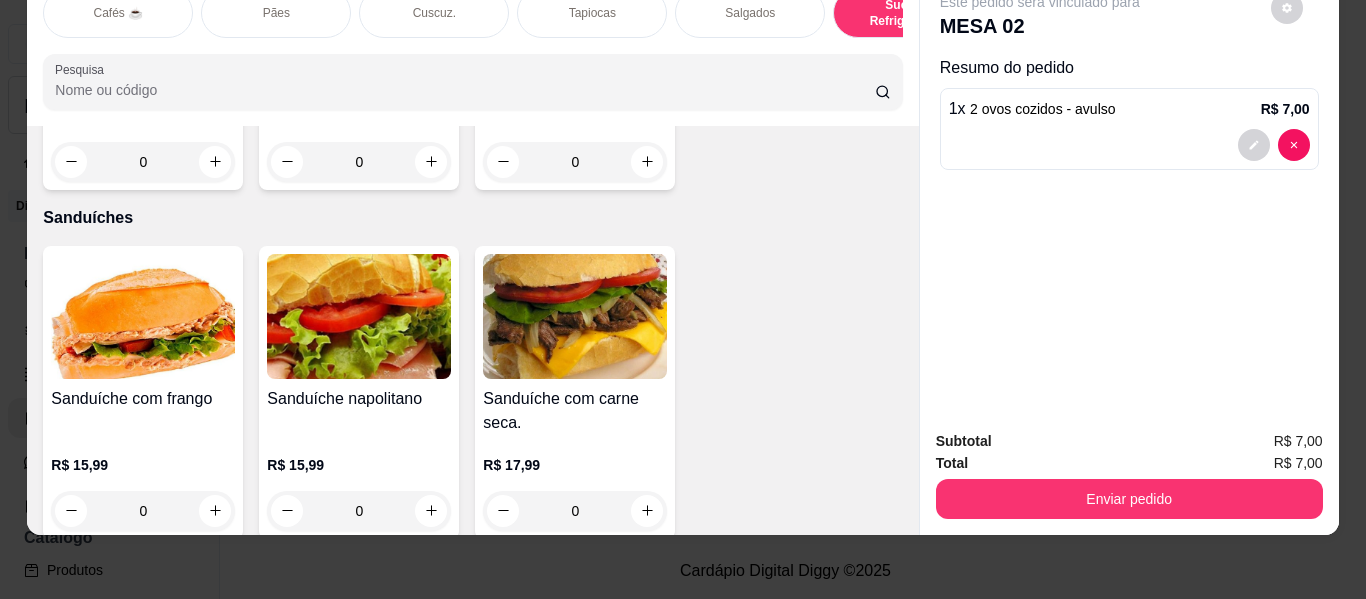 type on "1" 